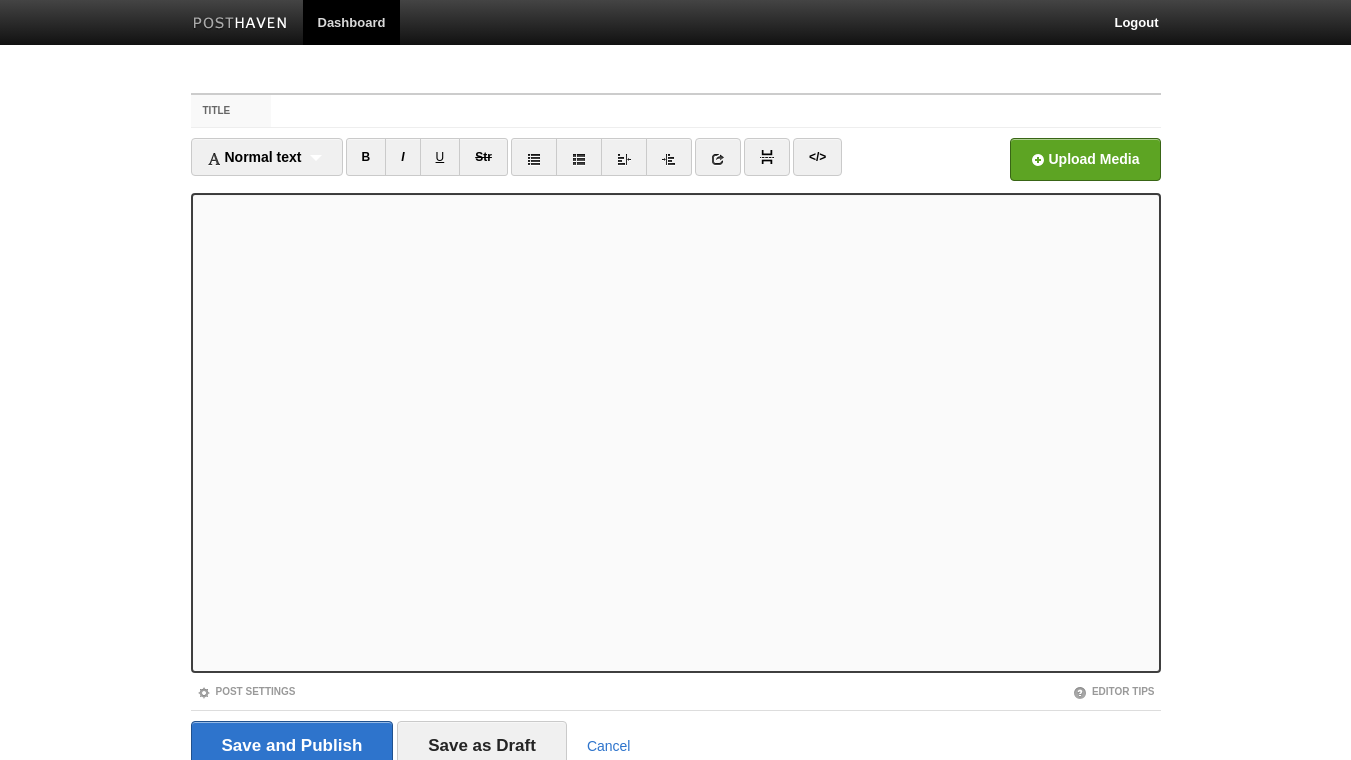 scroll, scrollTop: 0, scrollLeft: 0, axis: both 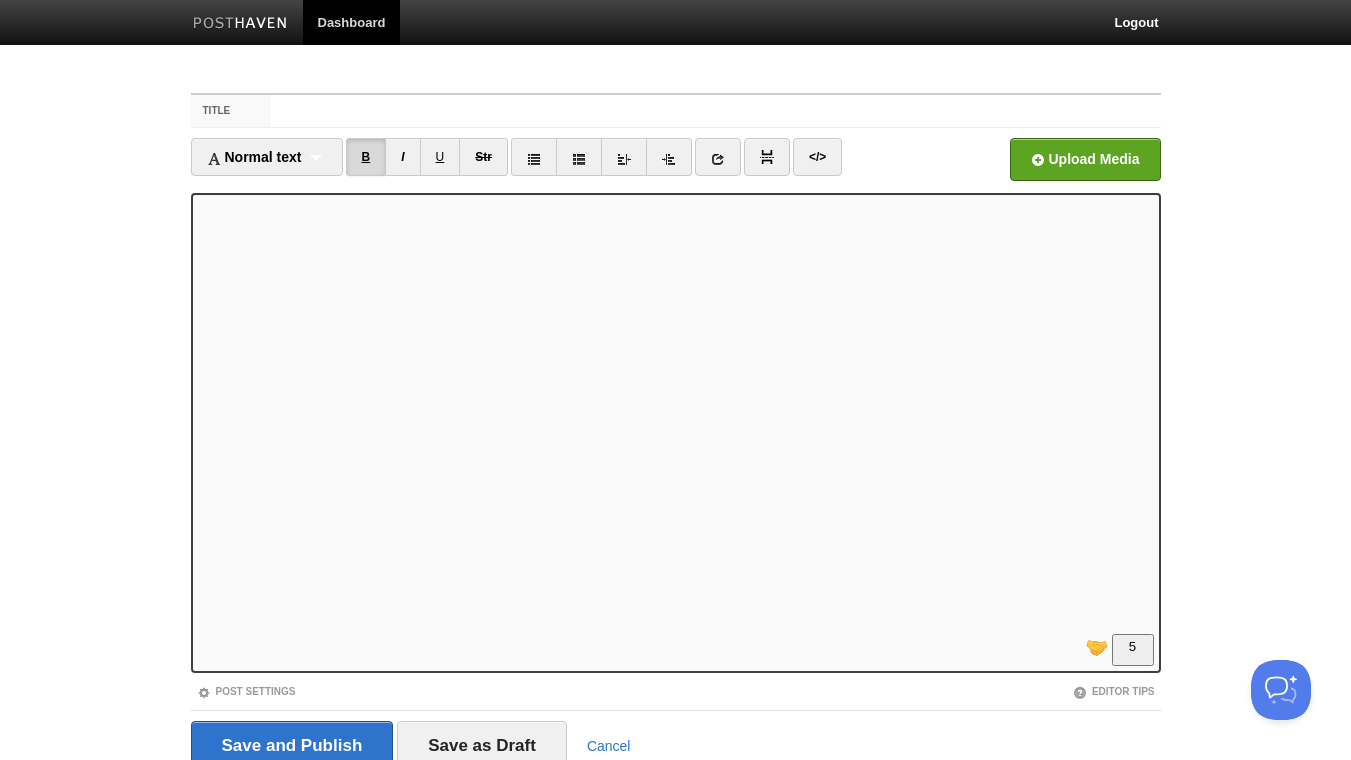 click on "B" at bounding box center (366, 157) 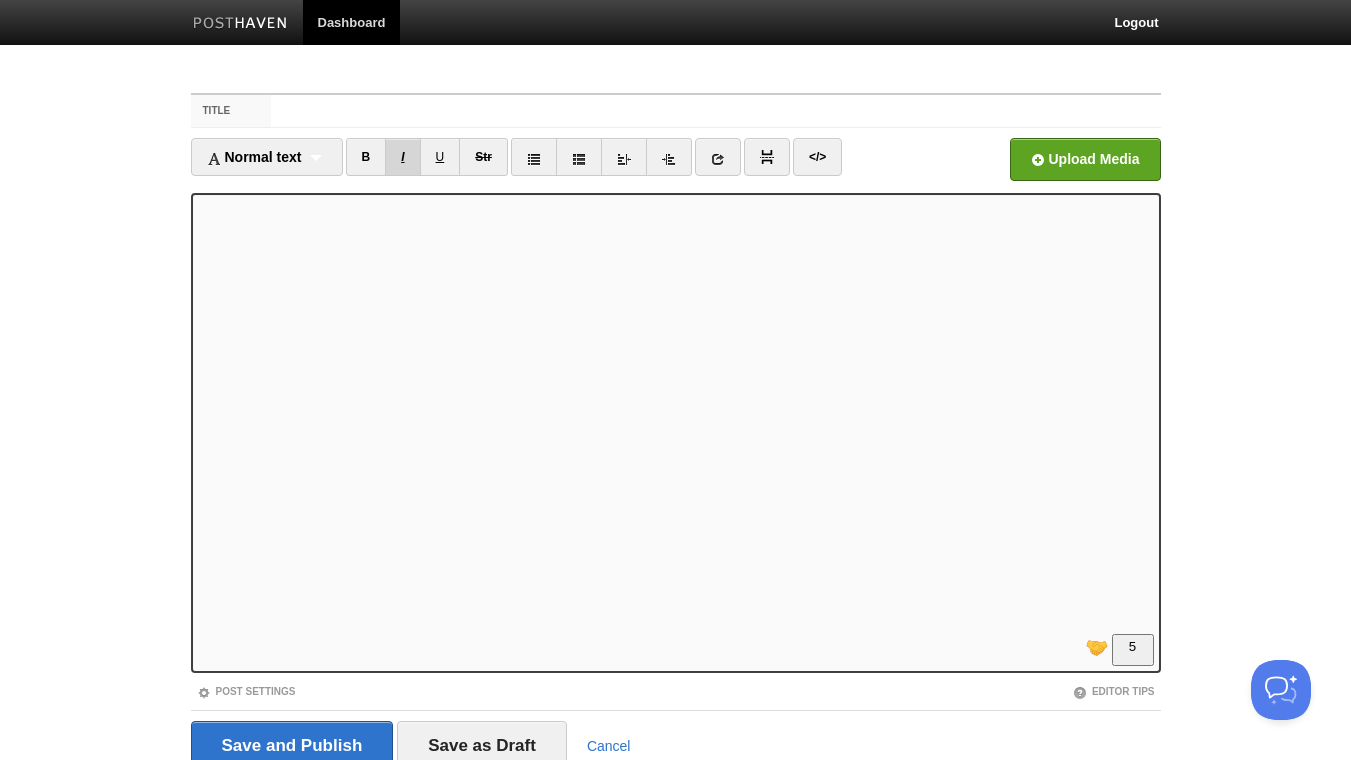 click on "I" at bounding box center (402, 157) 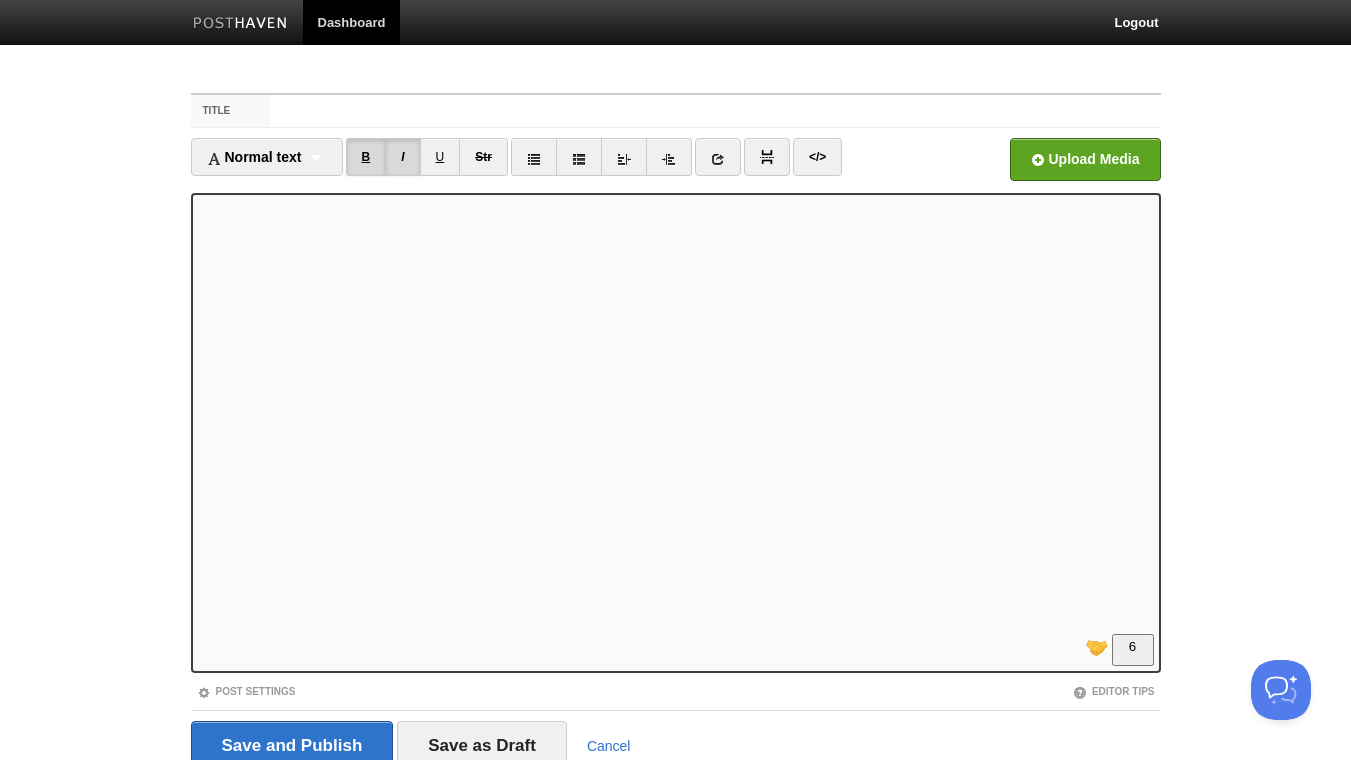 click on "B" at bounding box center [366, 157] 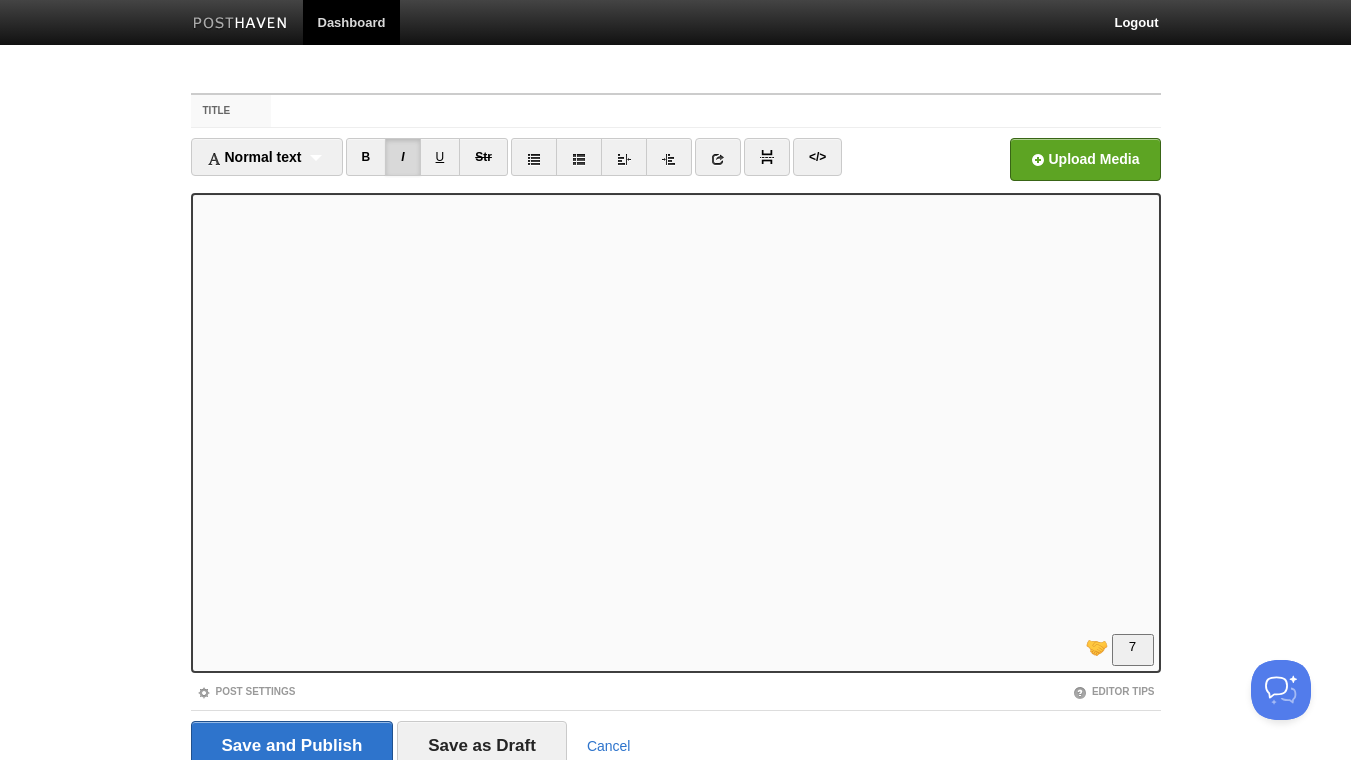scroll, scrollTop: 0, scrollLeft: 0, axis: both 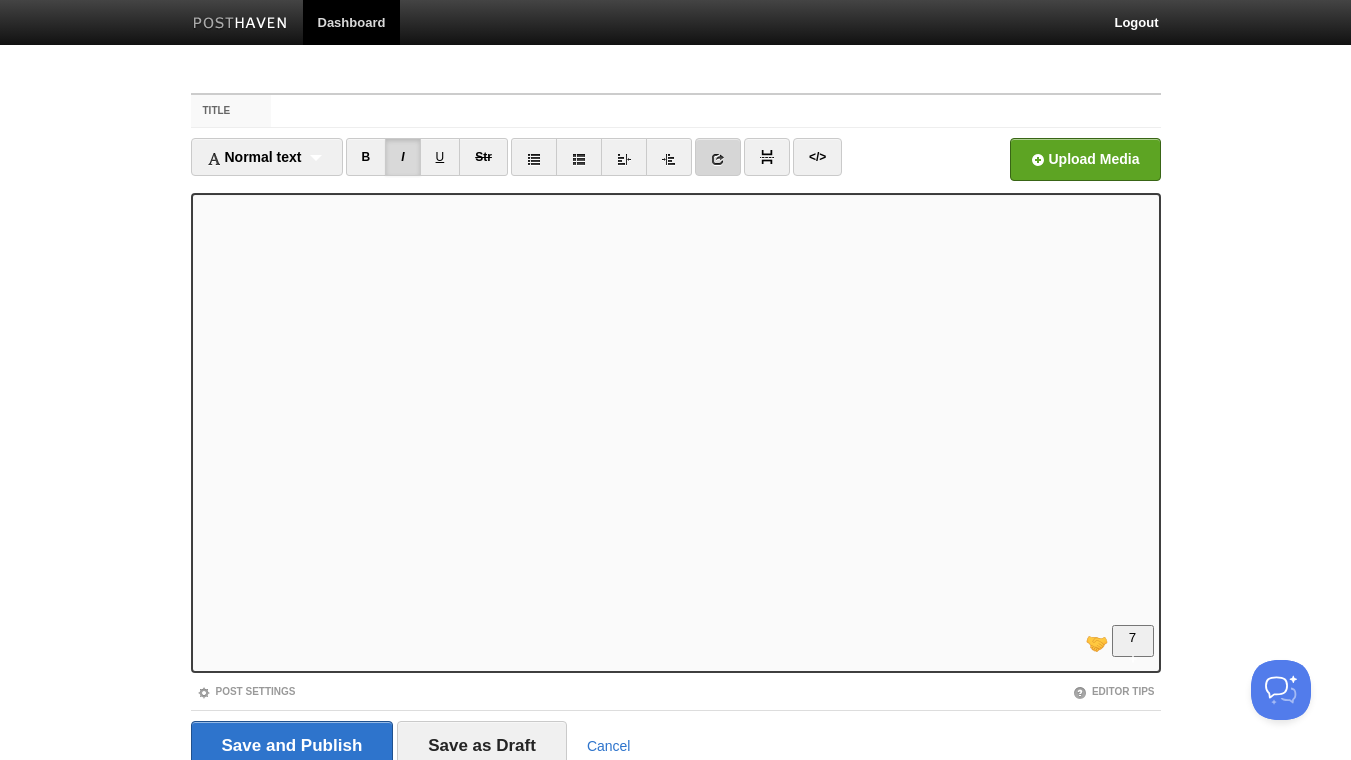click at bounding box center (718, 157) 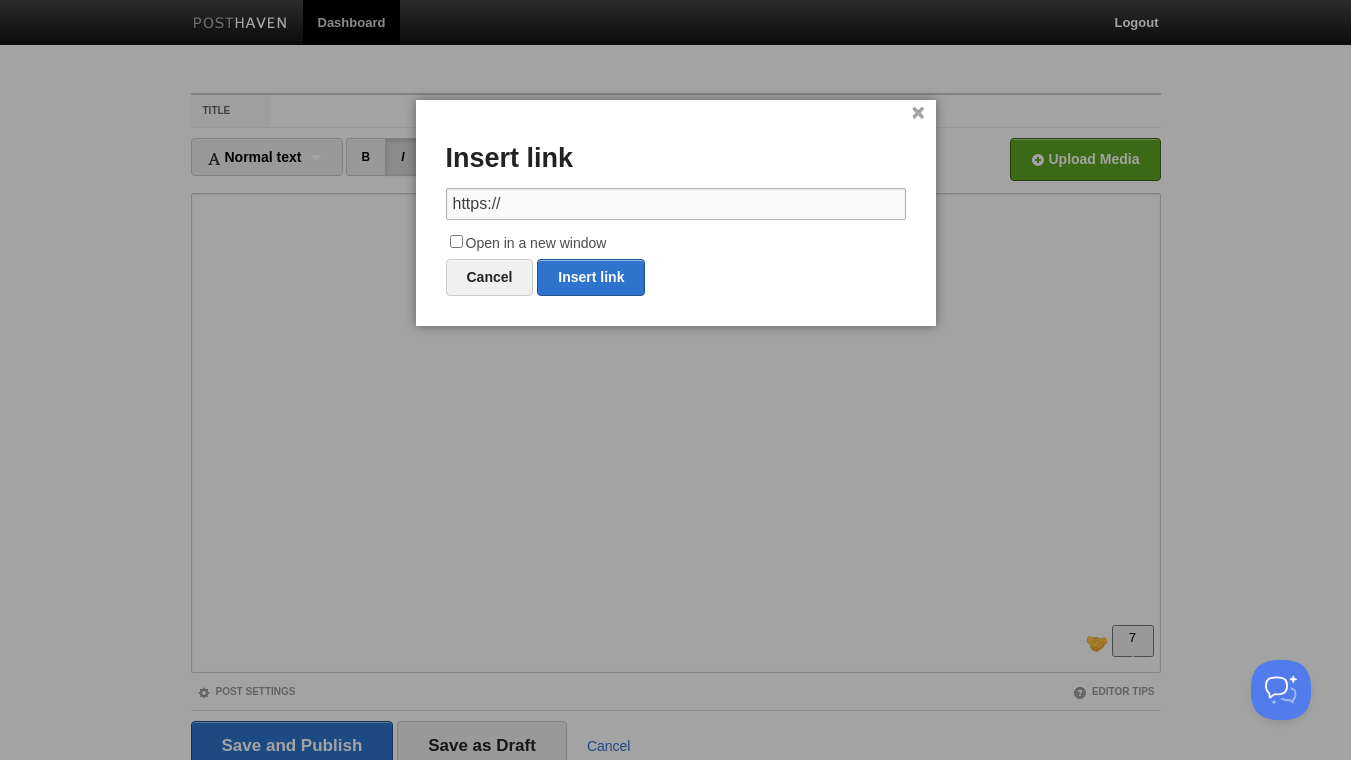 paste on "www.klorah.apphttps://" 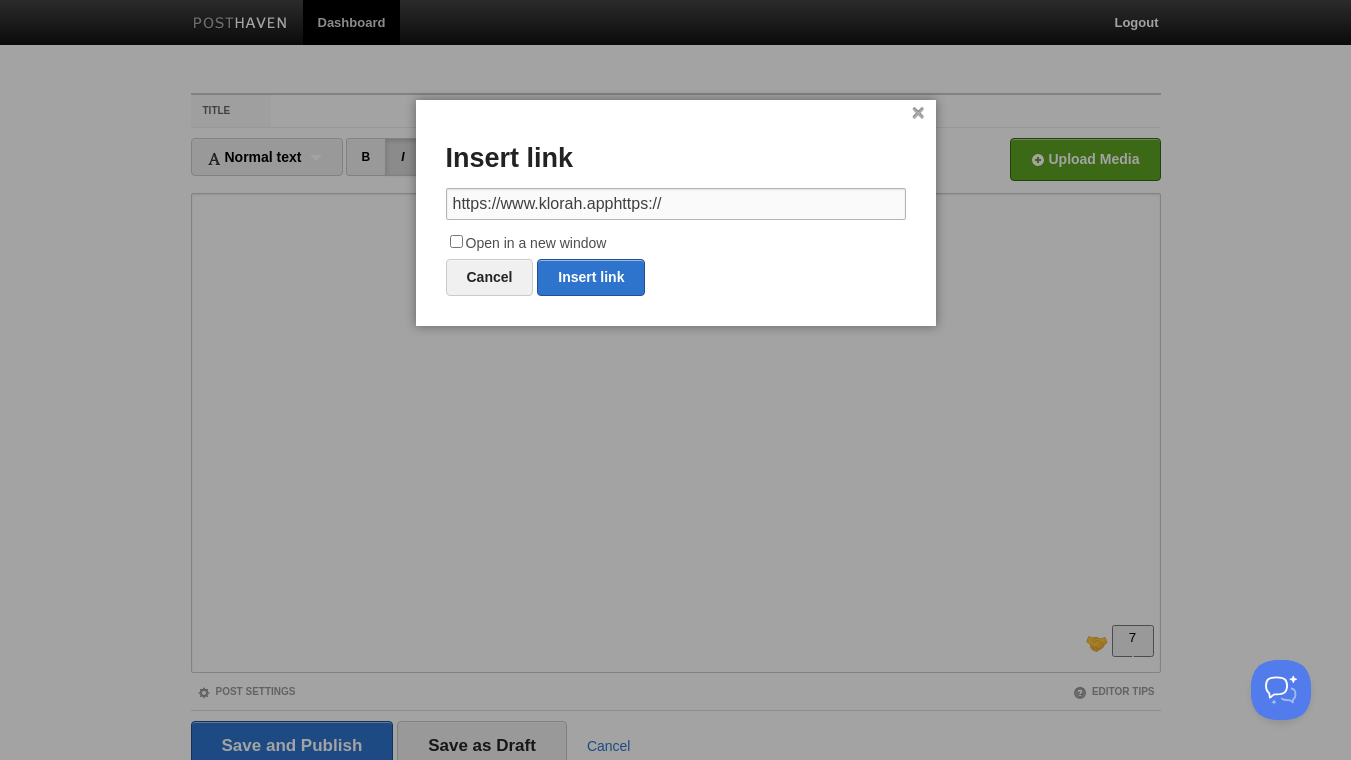 paste 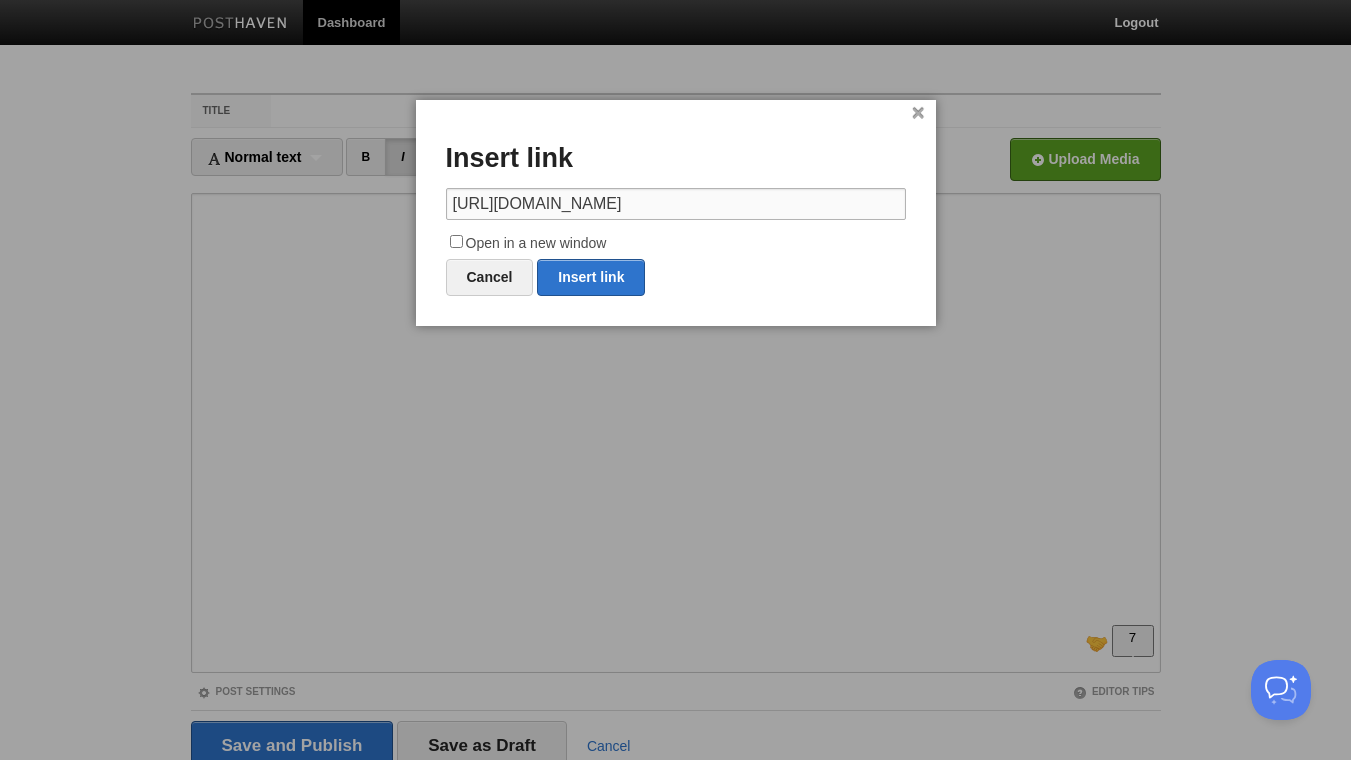 type on "[URL][DOMAIN_NAME]" 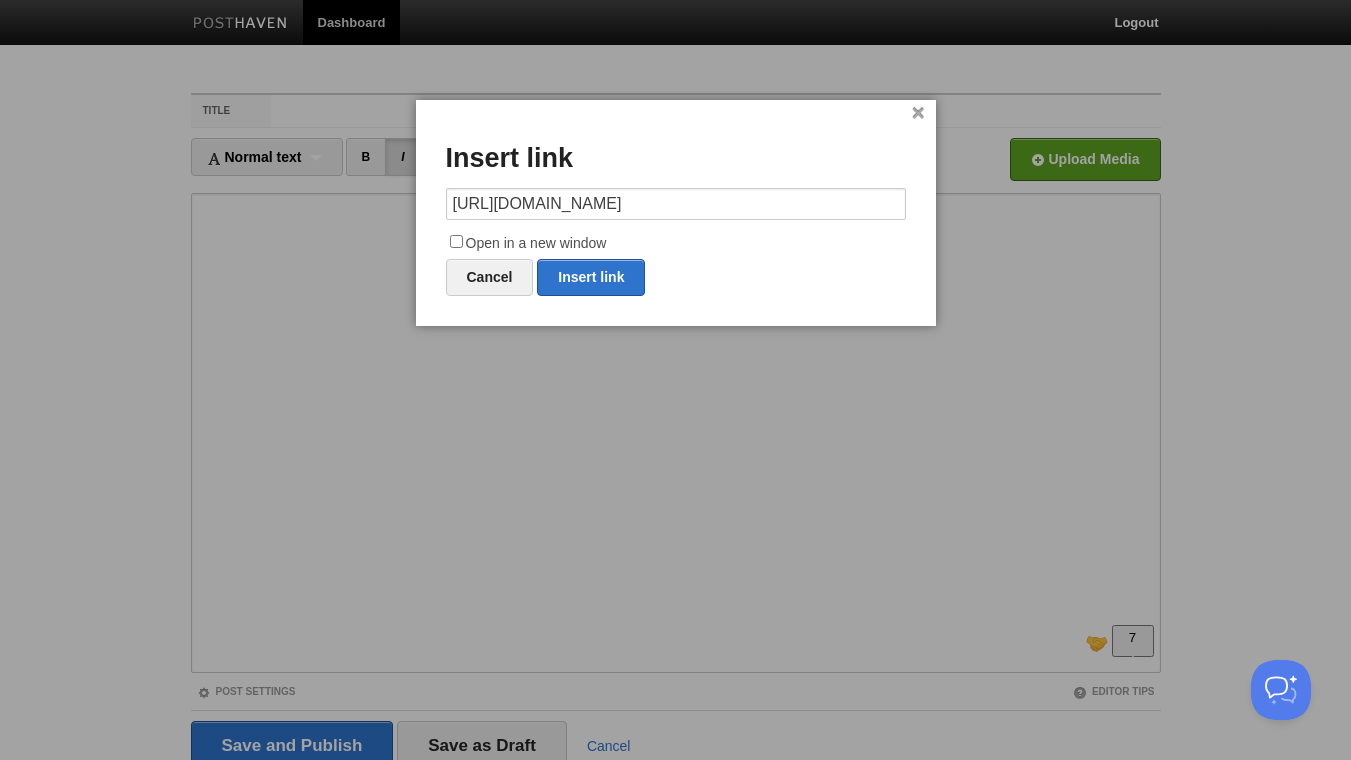 click on "Open in a new window" at bounding box center (676, 244) 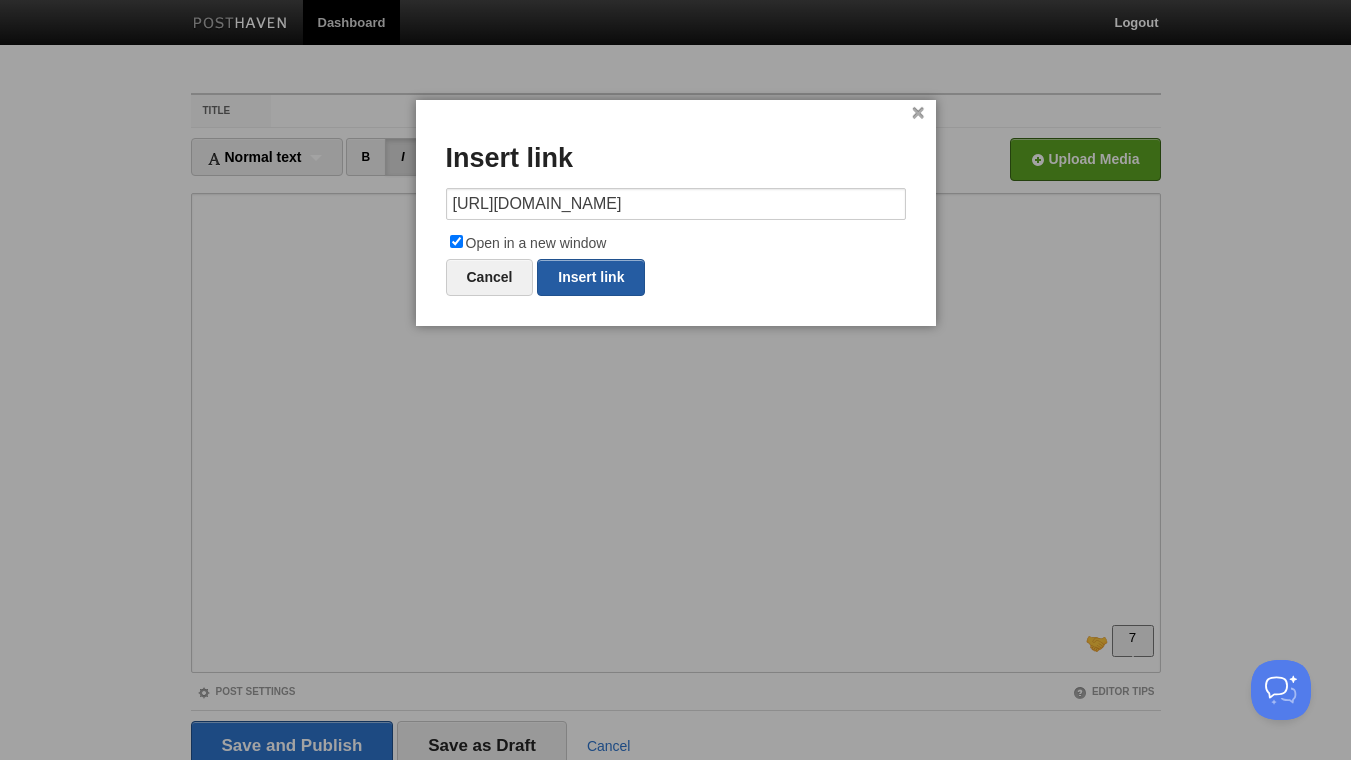 click on "Insert link" at bounding box center (591, 277) 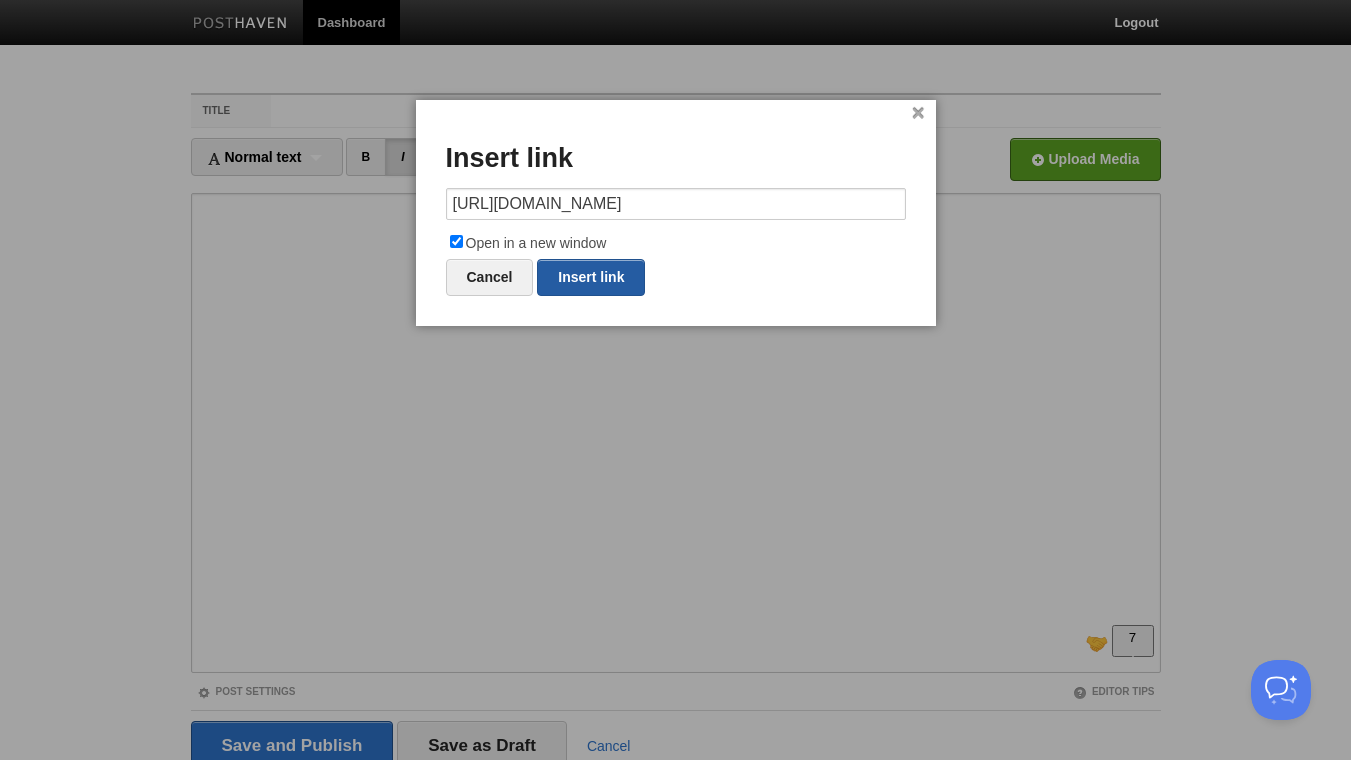 type on "https://" 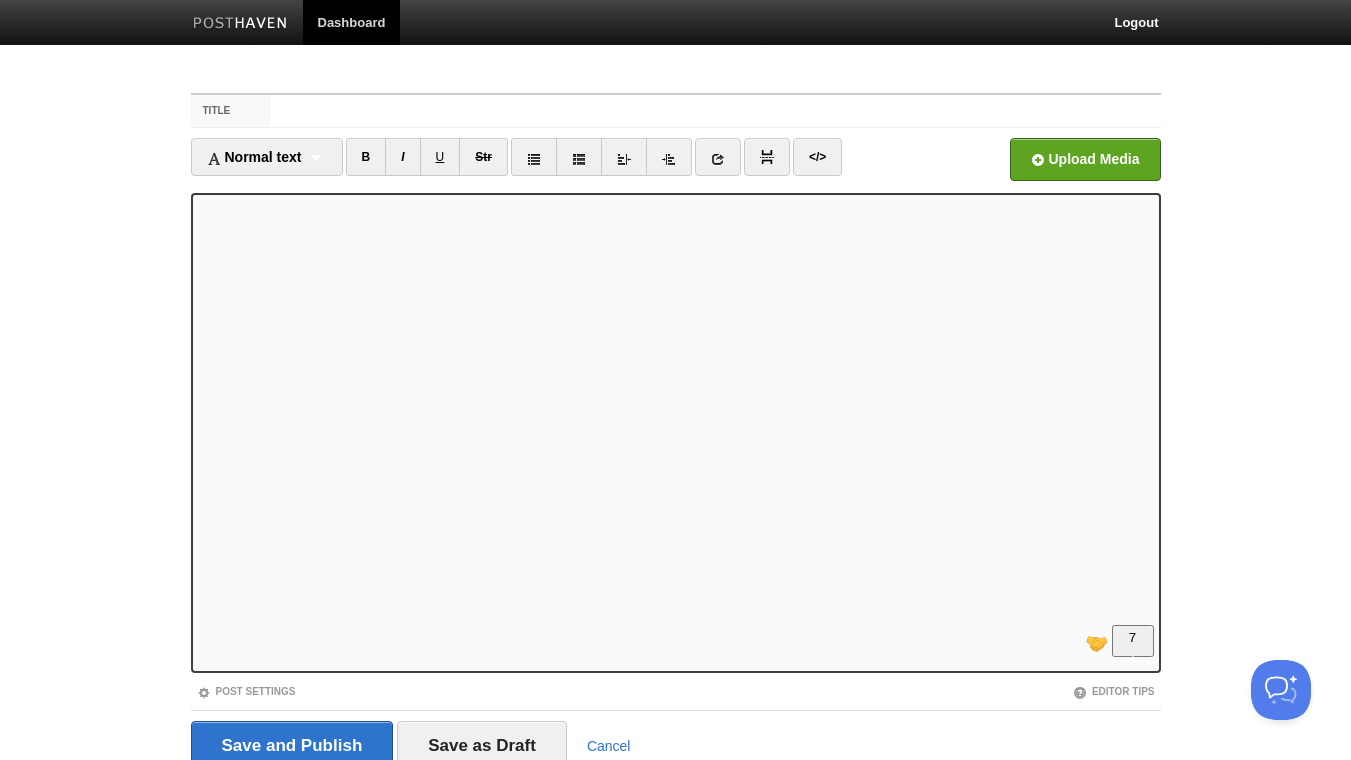 scroll, scrollTop: 216, scrollLeft: 0, axis: vertical 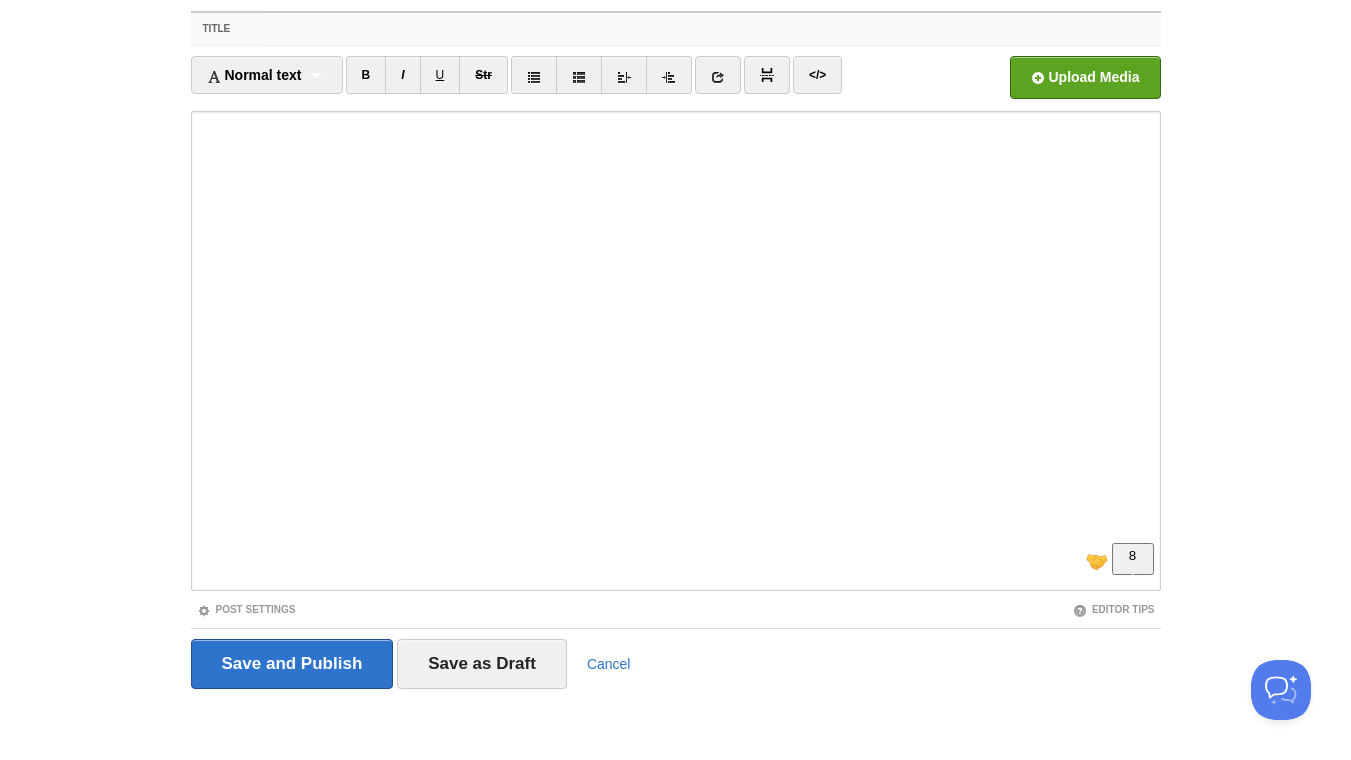 click on "Title" at bounding box center (715, 29) 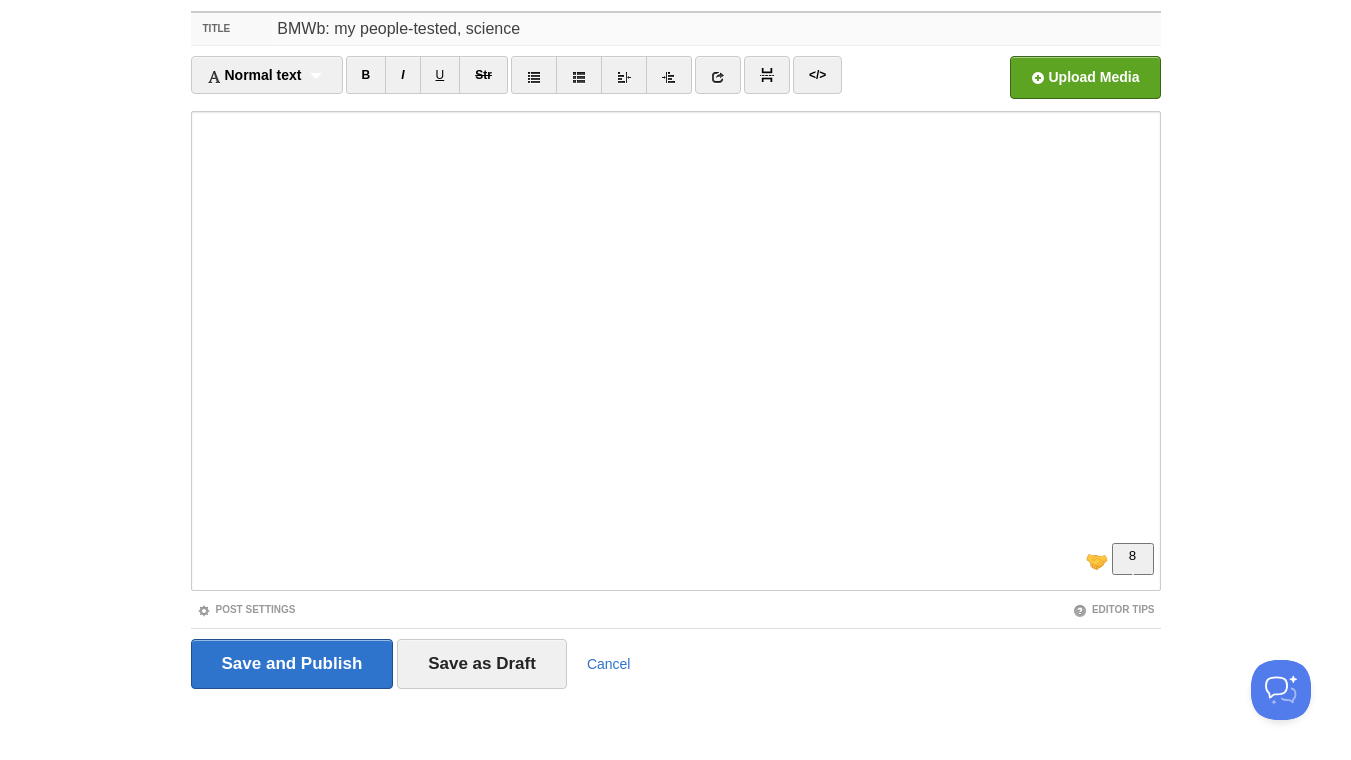 drag, startPoint x: 522, startPoint y: 25, endPoint x: 511, endPoint y: 32, distance: 13.038404 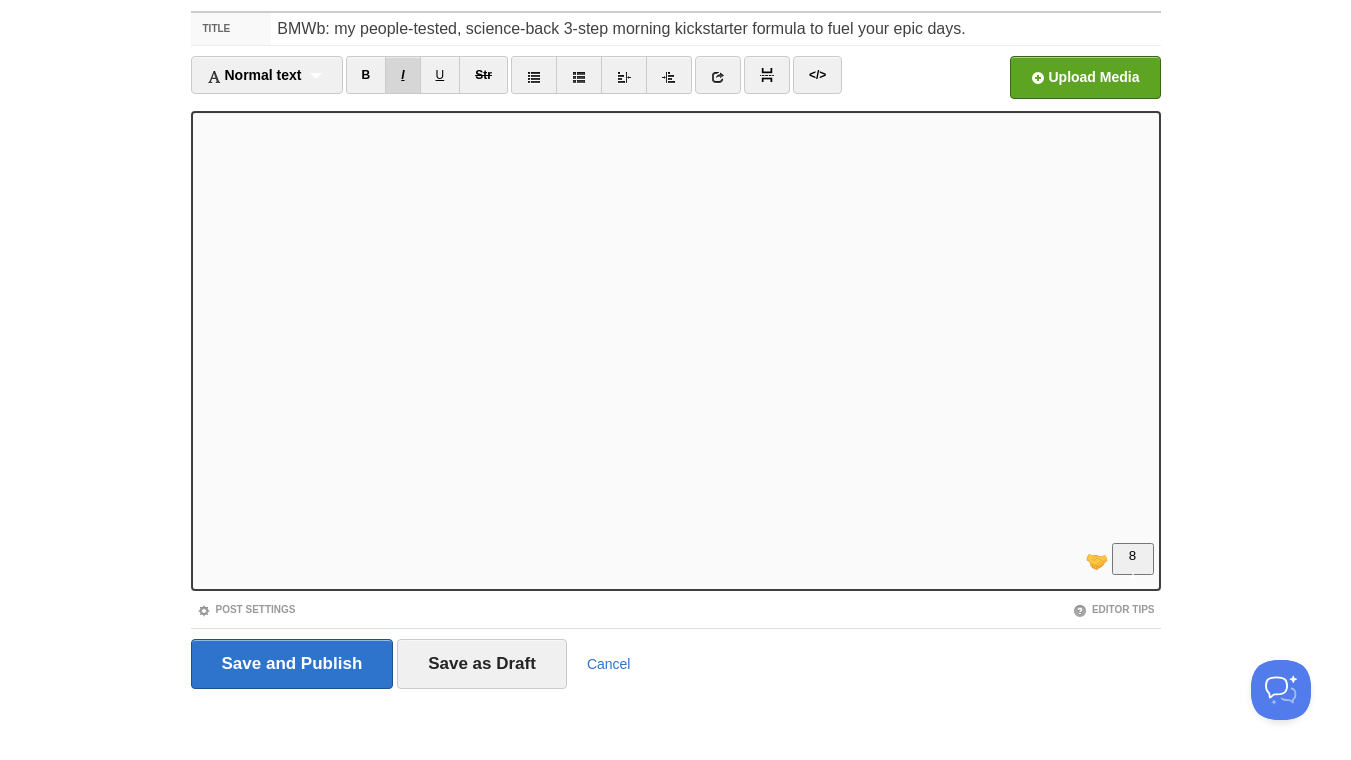 scroll, scrollTop: 310, scrollLeft: 0, axis: vertical 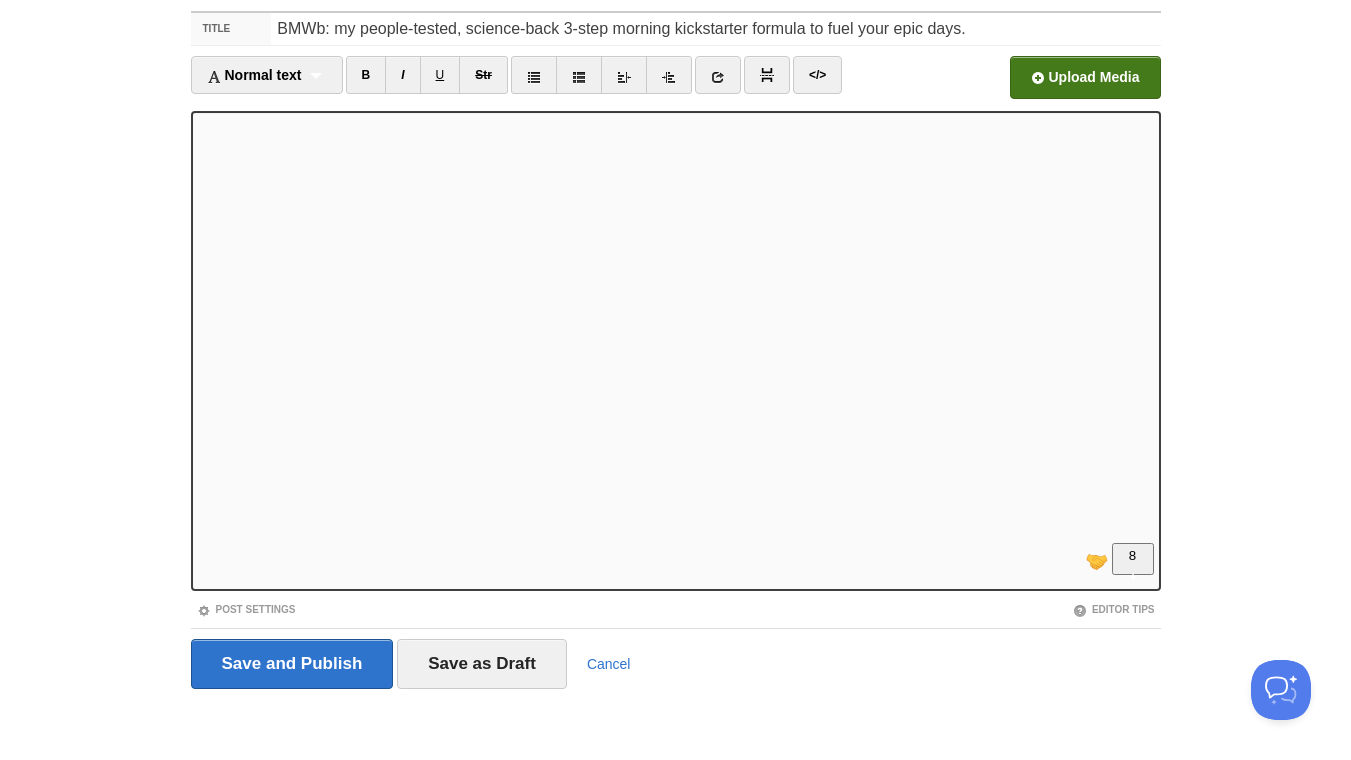 click at bounding box center [481, 83] 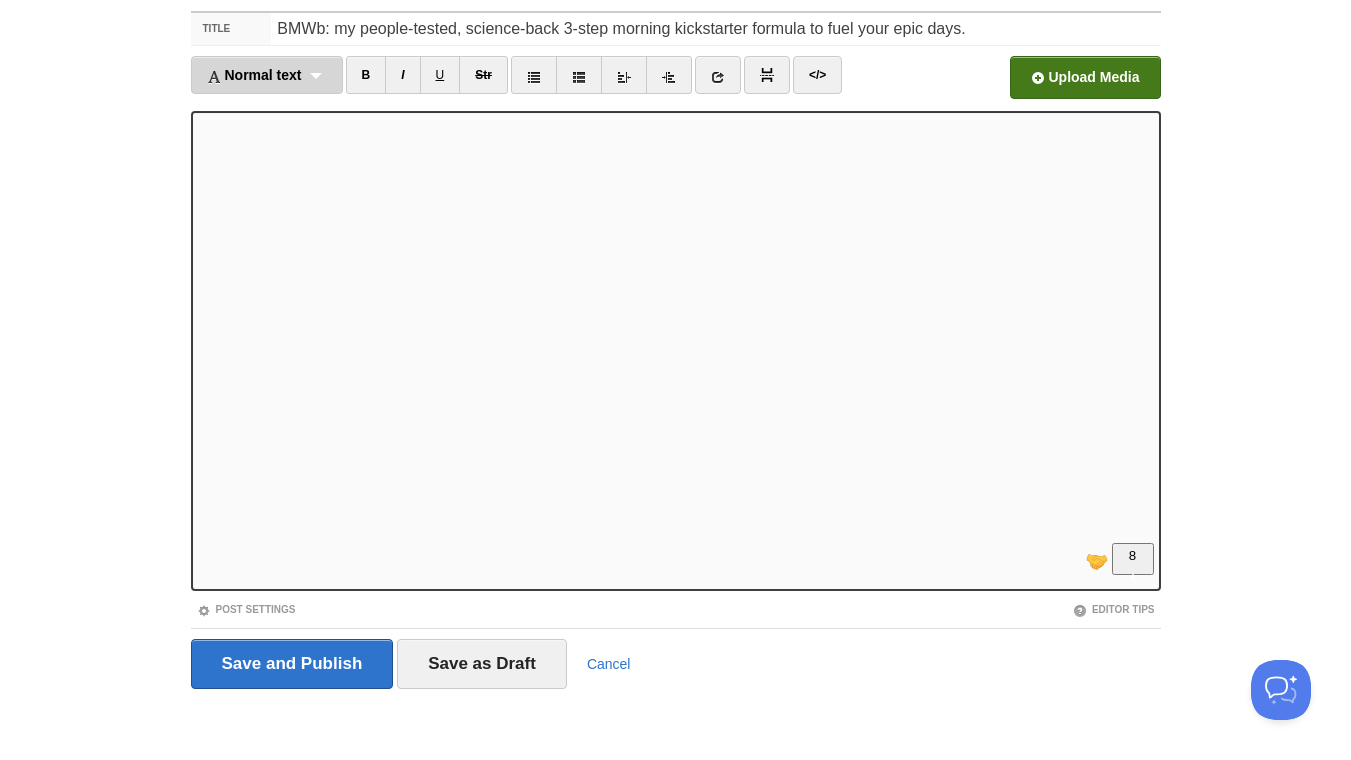 scroll, scrollTop: 390, scrollLeft: 0, axis: vertical 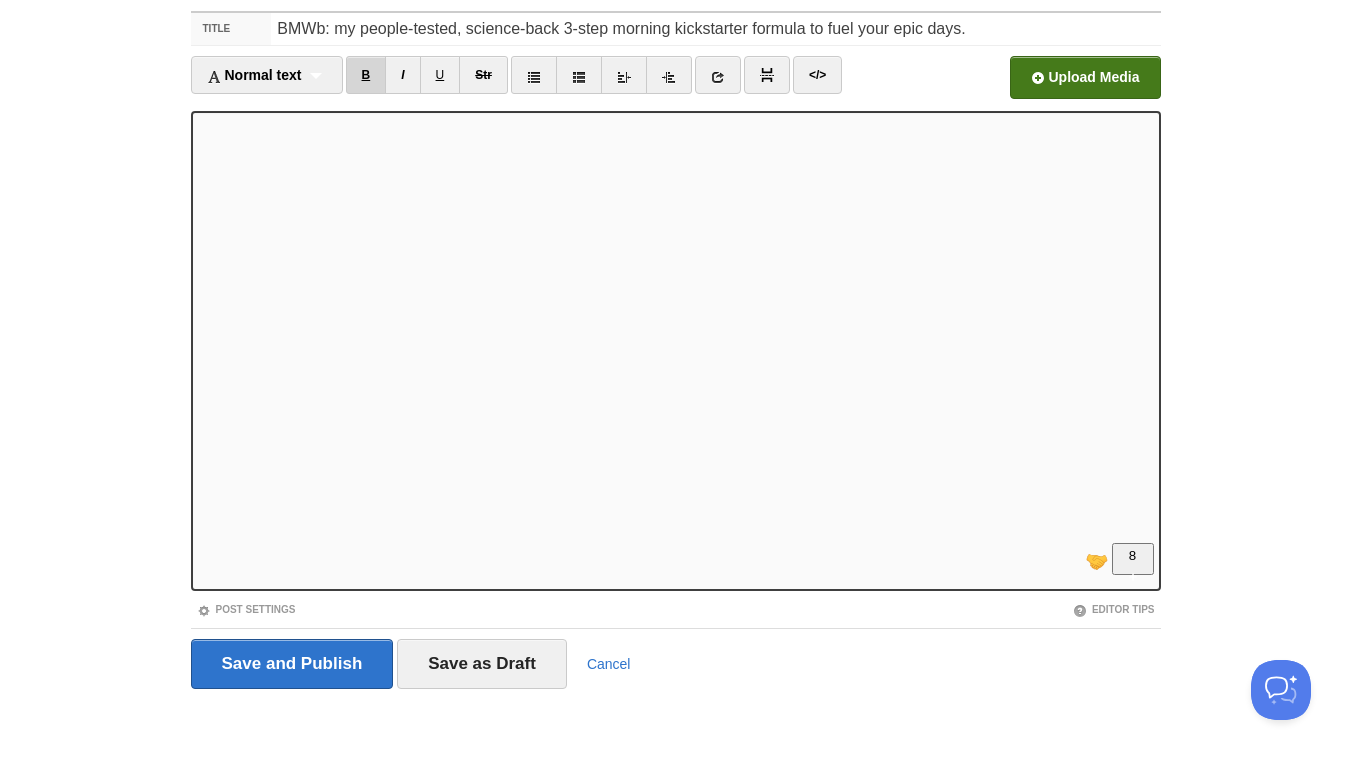 click on "B" at bounding box center [366, 75] 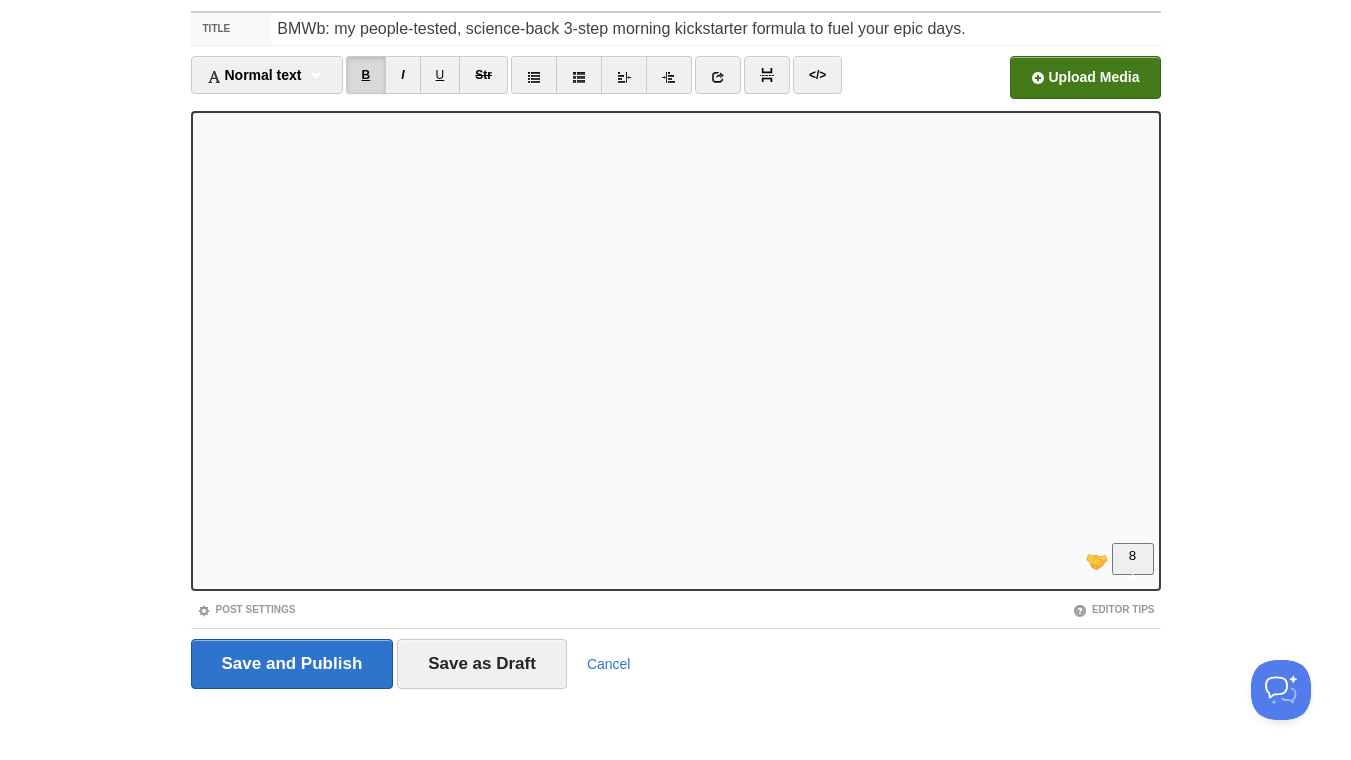 click on "B" at bounding box center [366, 75] 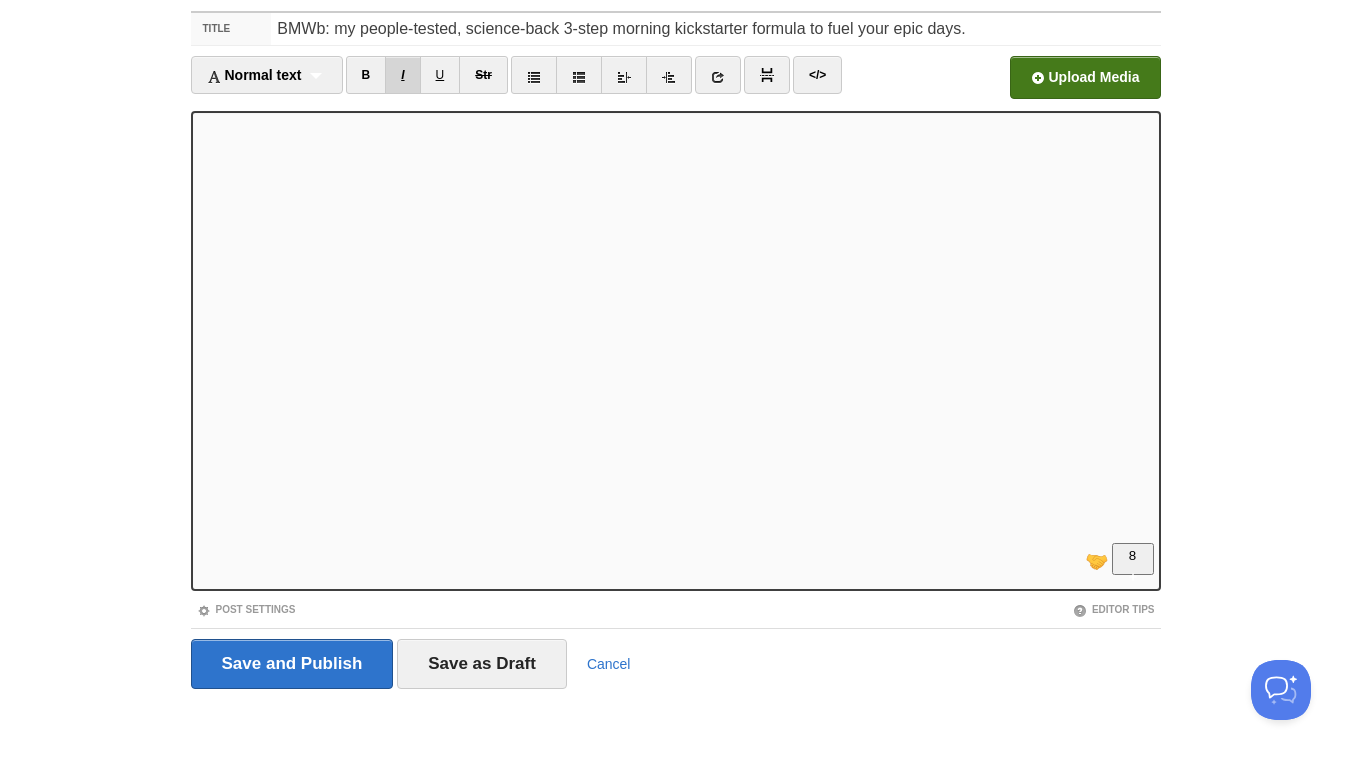 click on "I" at bounding box center (402, 75) 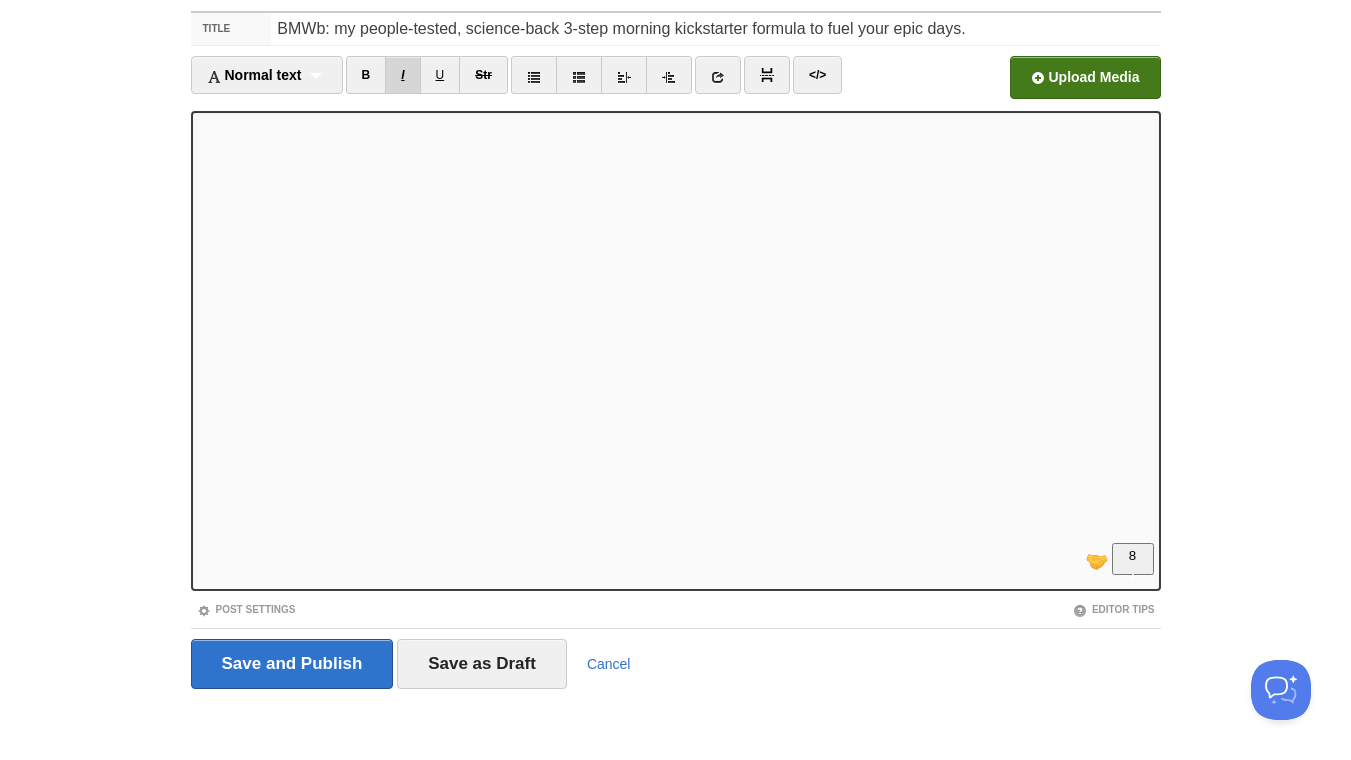 scroll, scrollTop: 361, scrollLeft: 0, axis: vertical 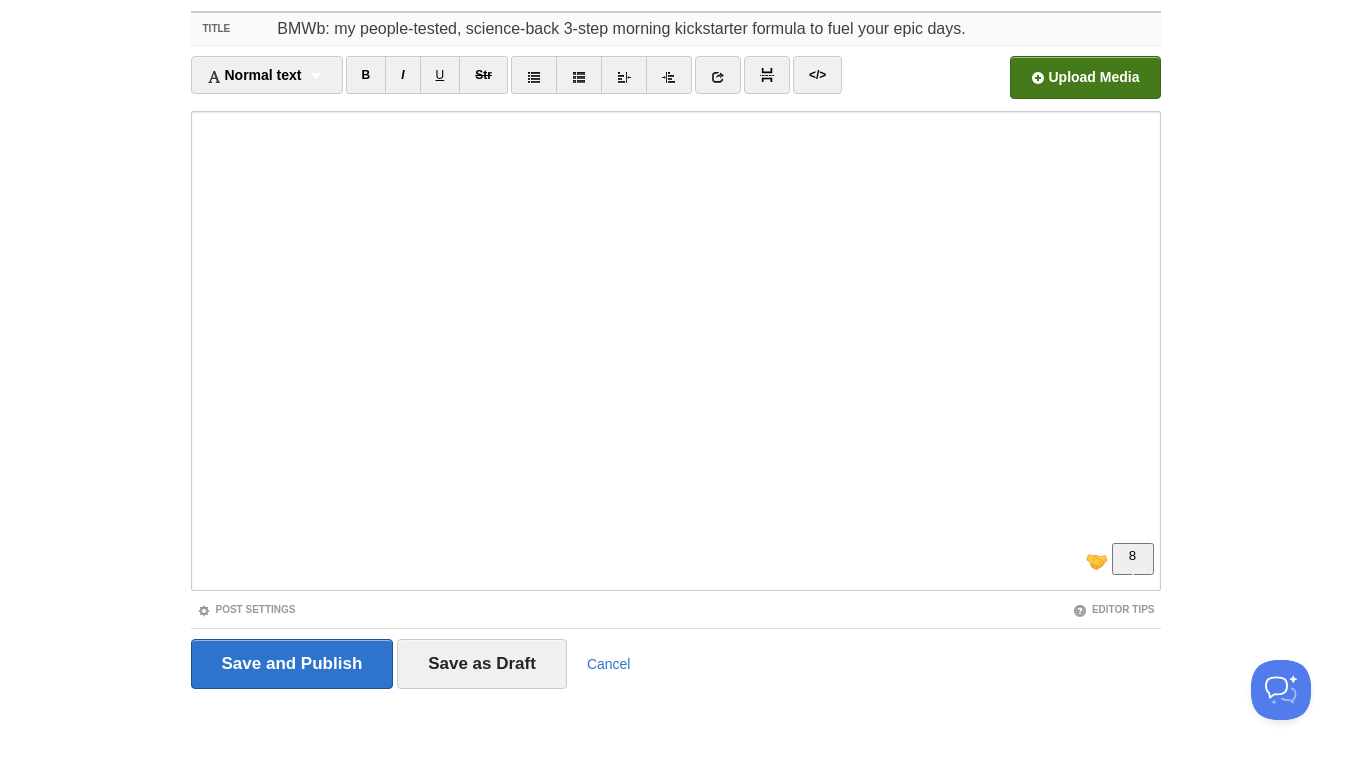 click on "BMWb: my people-tested, science-back 3-step morning kickstarter formula to fuel your epic days." at bounding box center (715, 29) 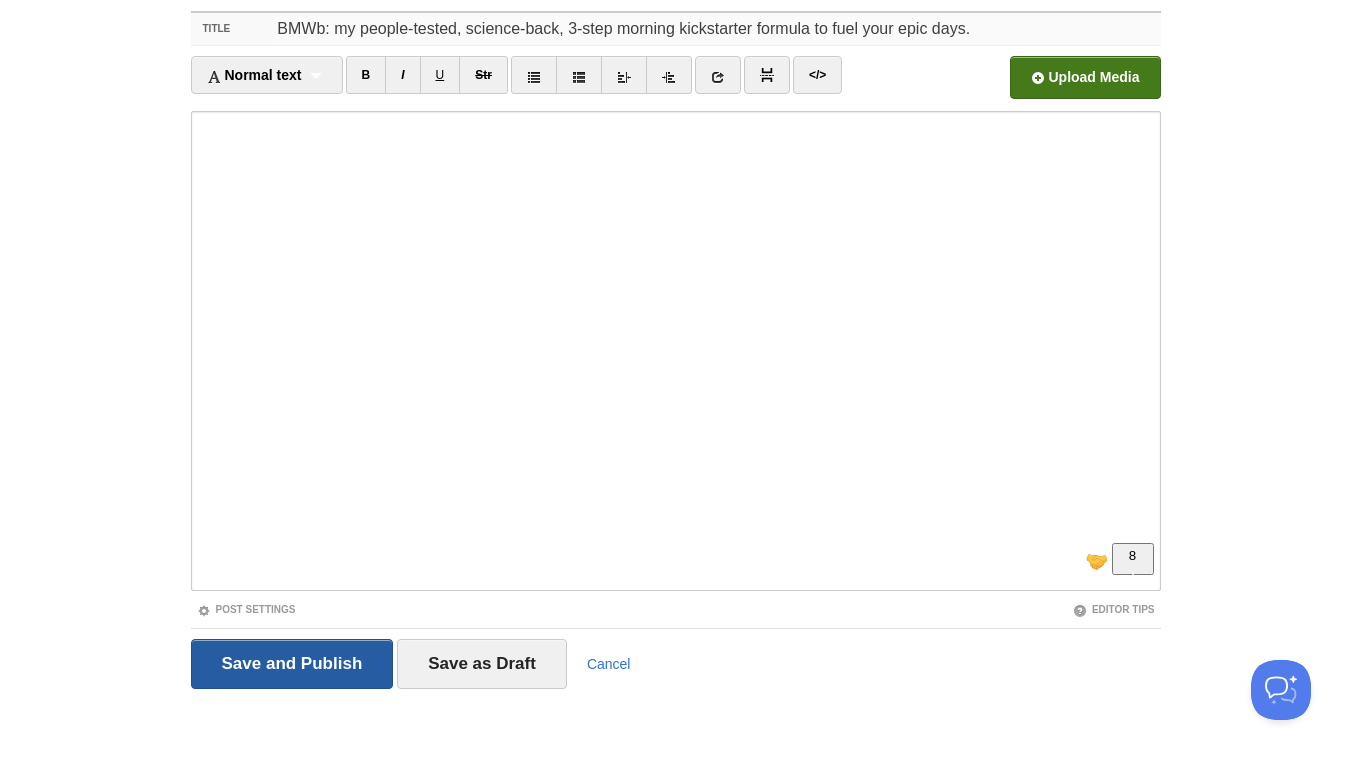 type on "BMWb: my people-tested, science-back, 3-step morning kickstarter formula to fuel your epic days." 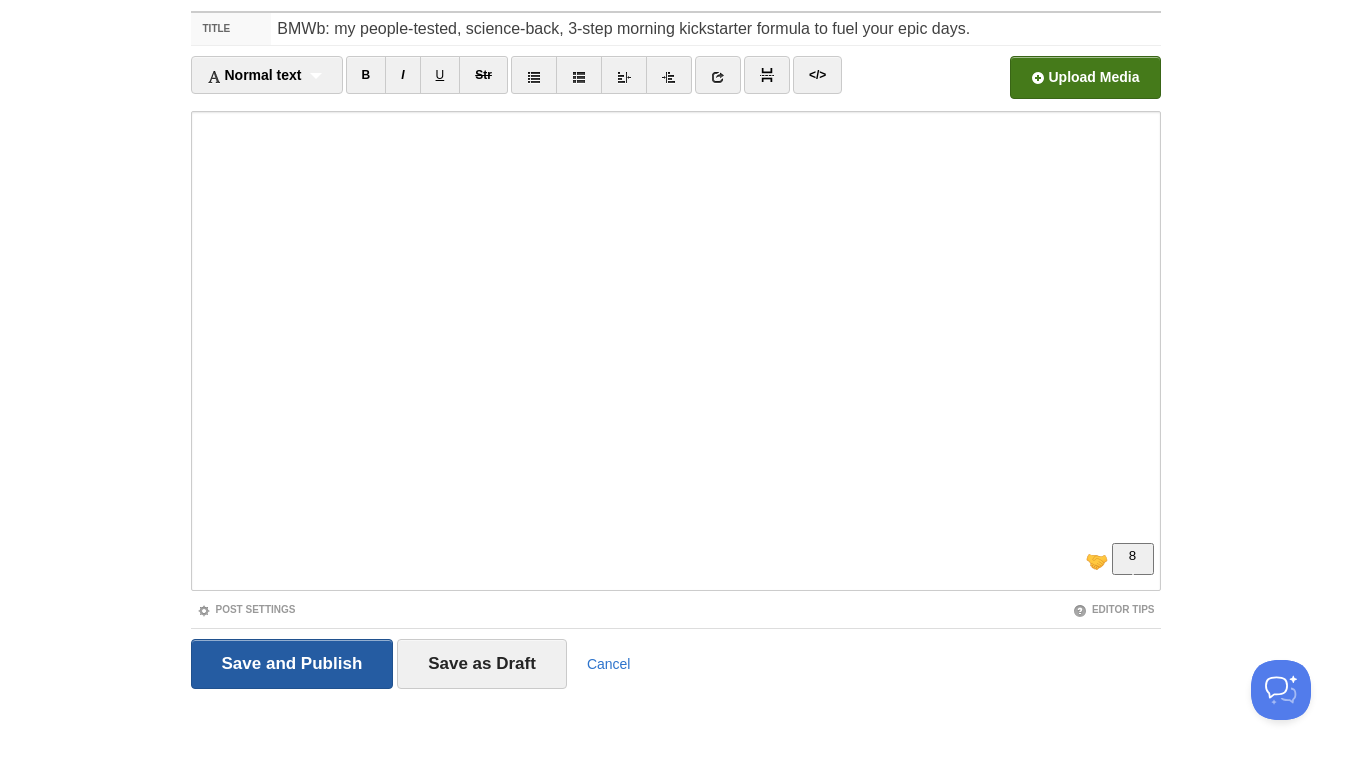 click on "Save and Publish" at bounding box center (292, 664) 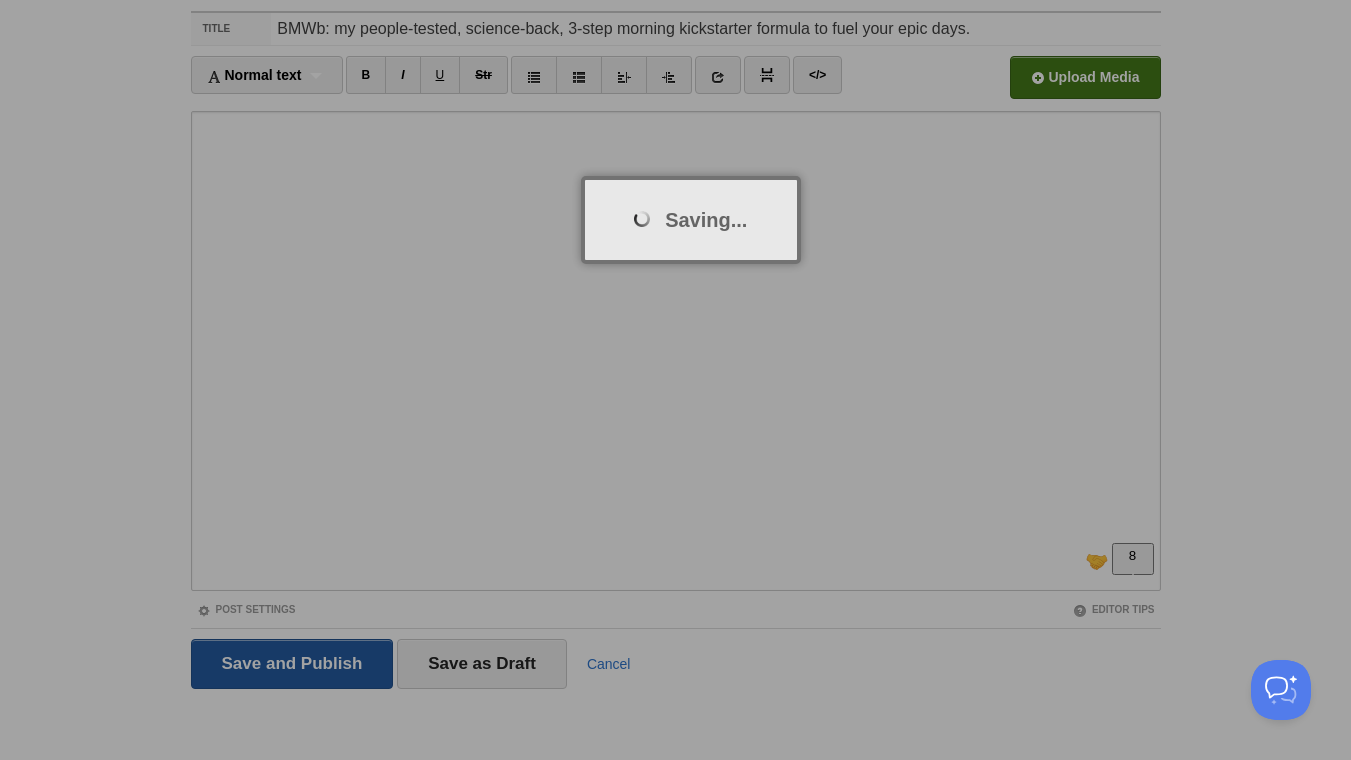 scroll, scrollTop: 75, scrollLeft: 0, axis: vertical 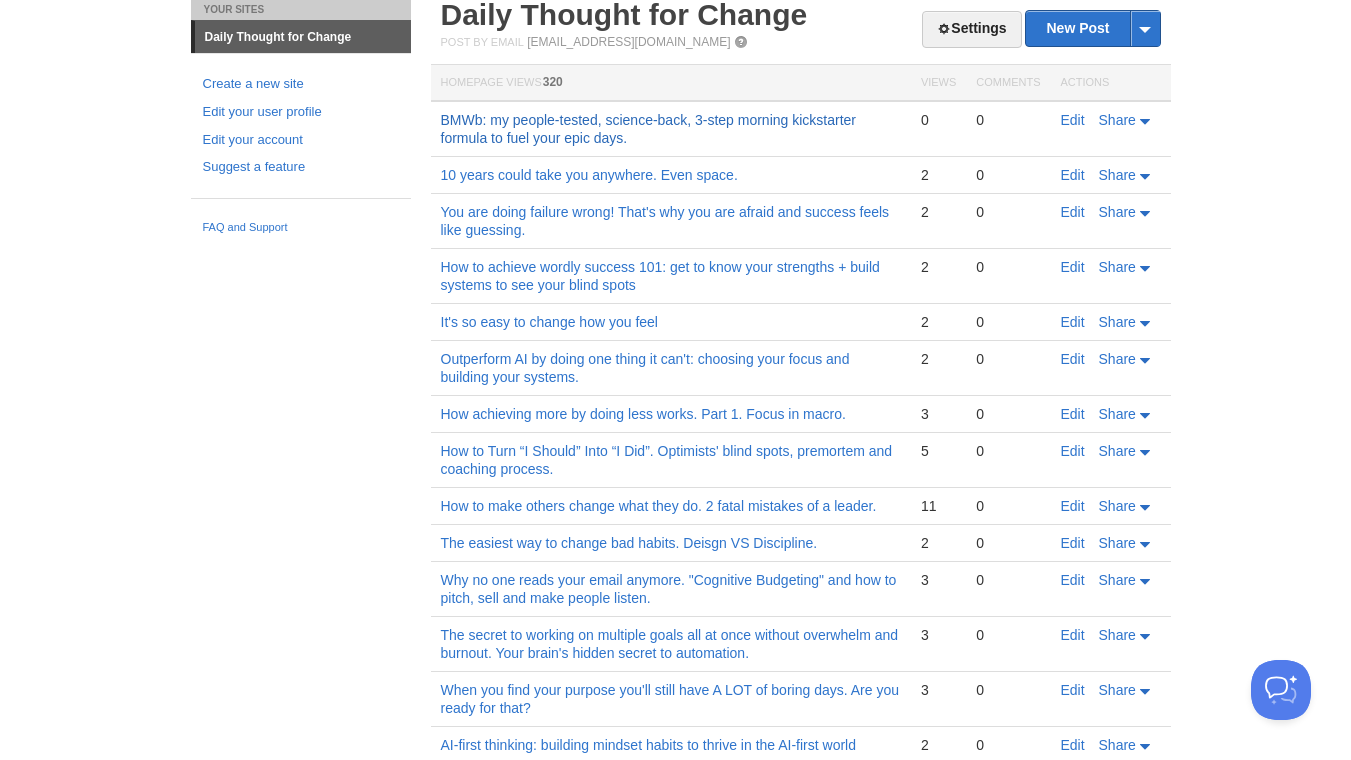 click on "BMWb: my people-tested, science-back, 3-step morning kickstarter formula to fuel your epic days." at bounding box center (649, 129) 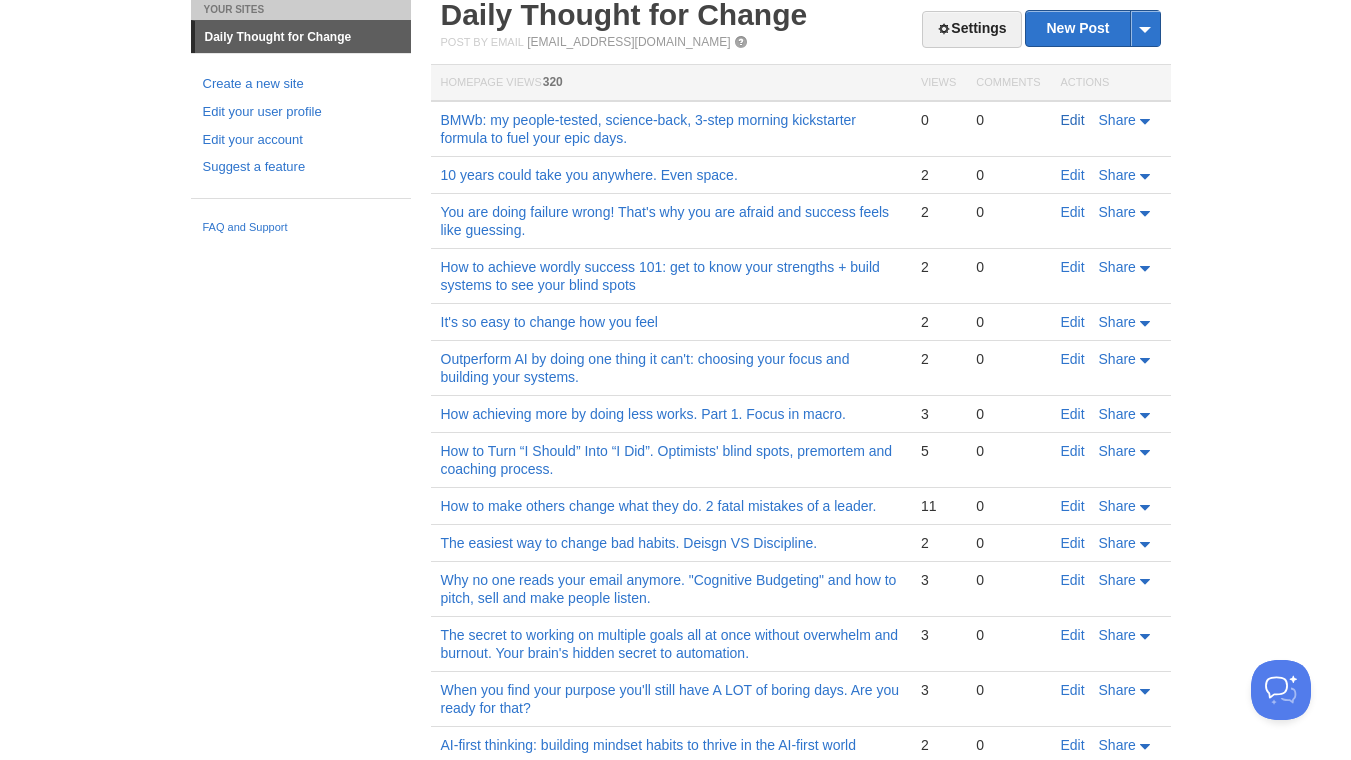 click on "Edit" at bounding box center (1073, 120) 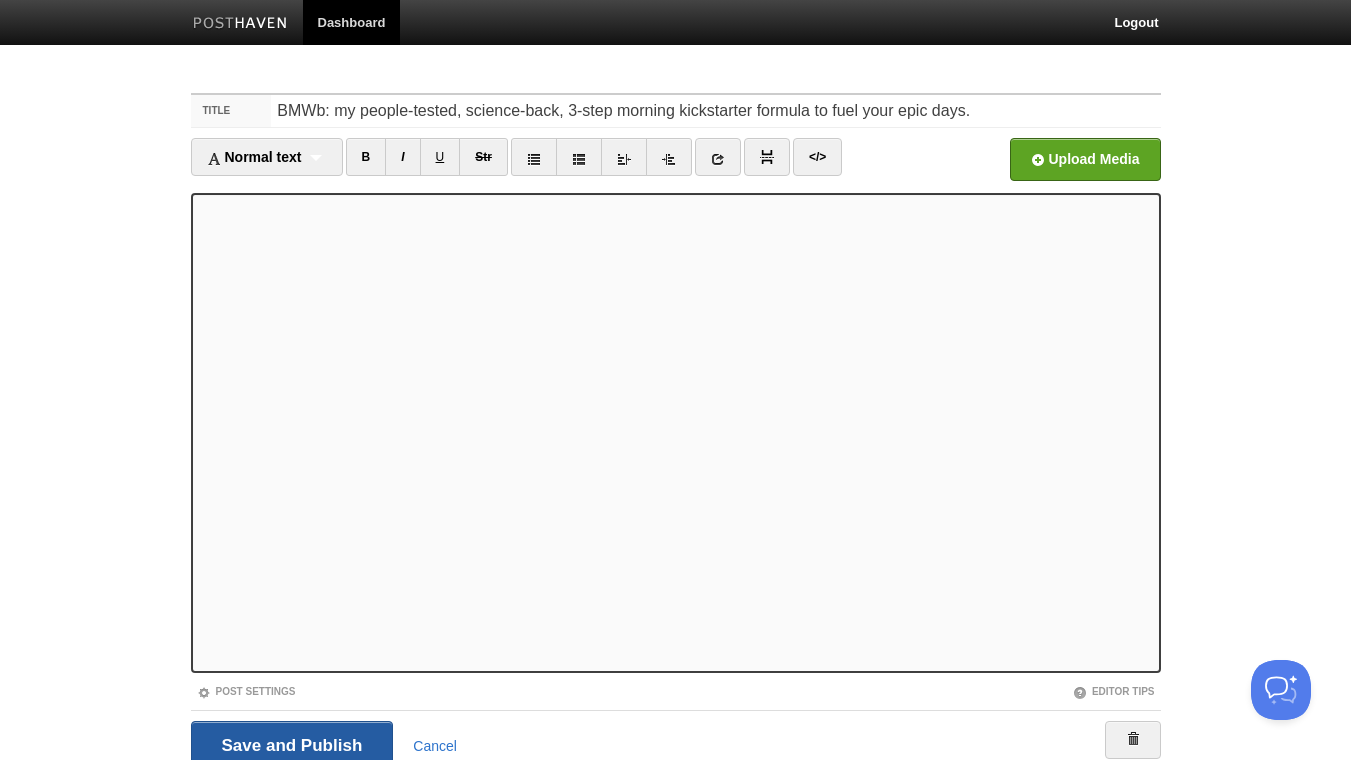 click on "Save and Publish" at bounding box center (292, 746) 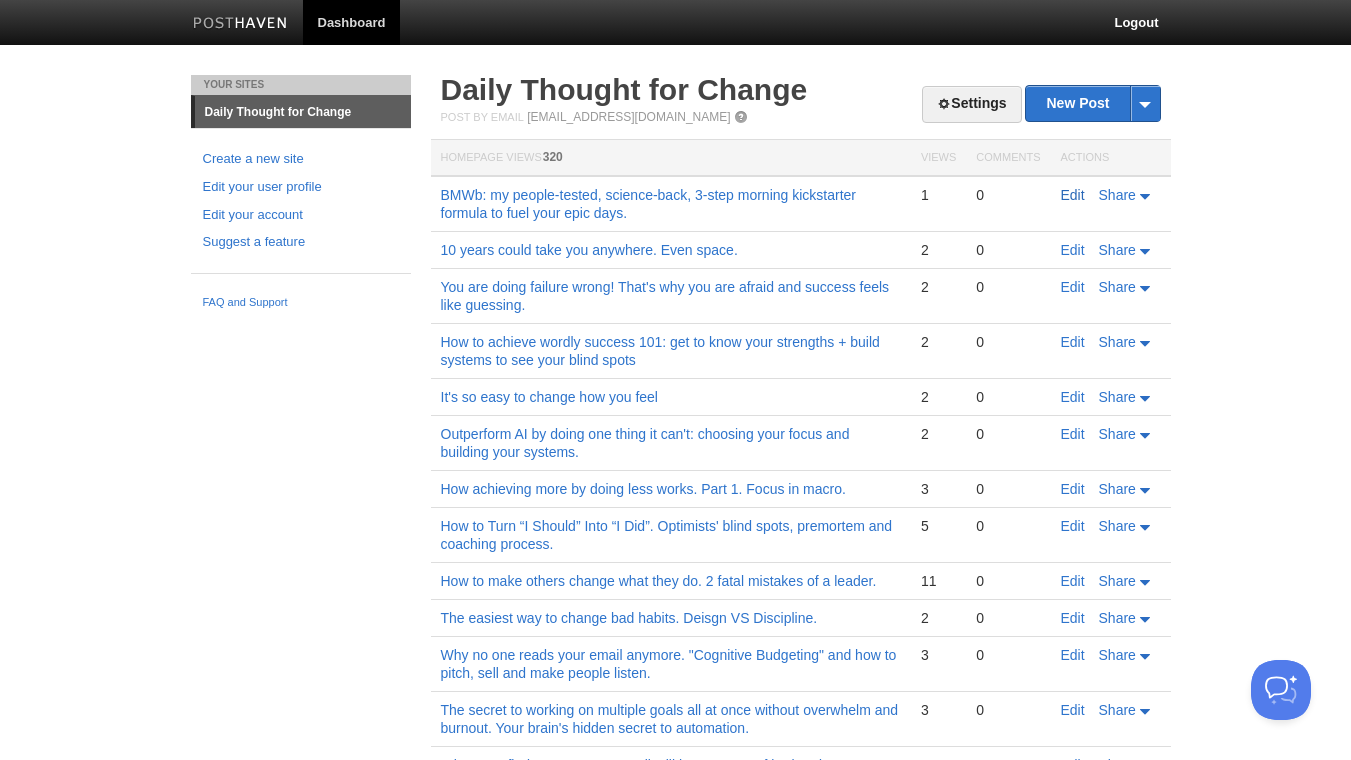 click on "Edit" at bounding box center (1073, 195) 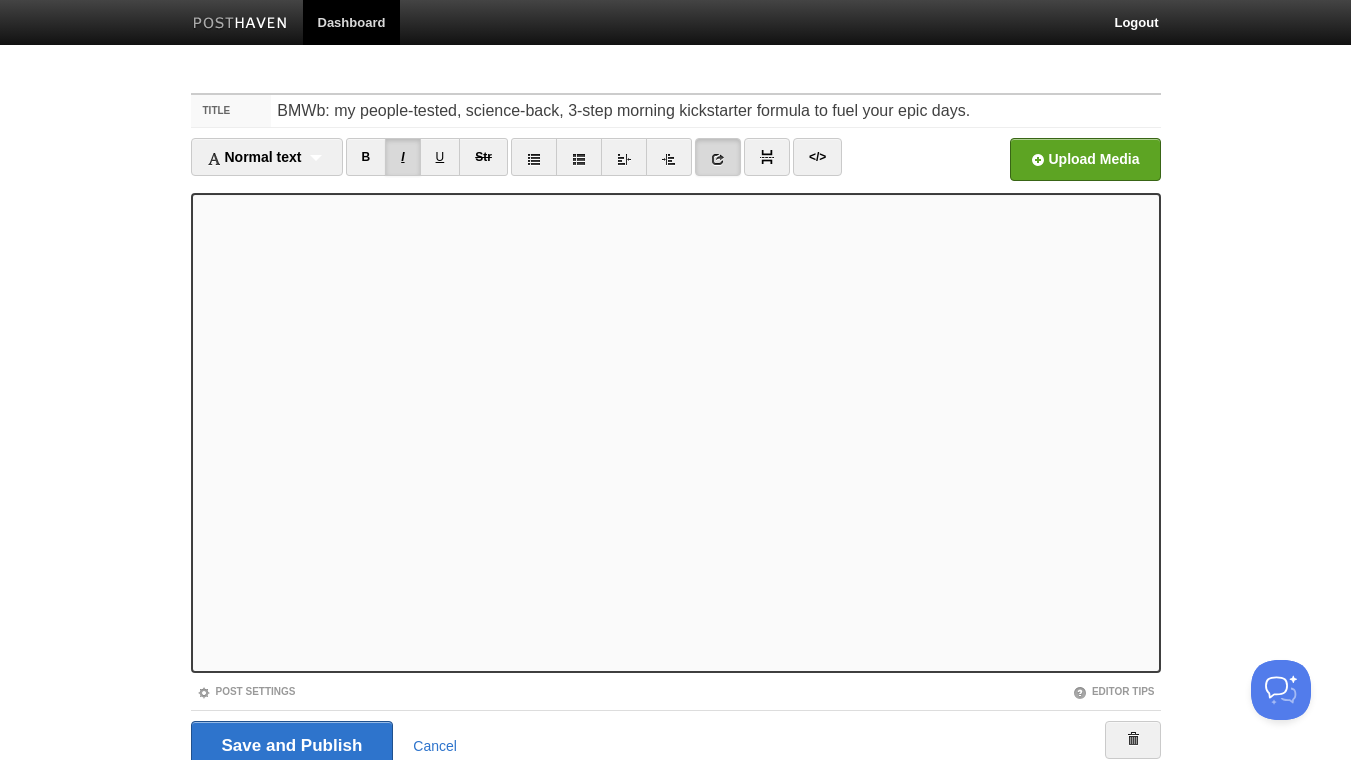 click on "I" at bounding box center (402, 157) 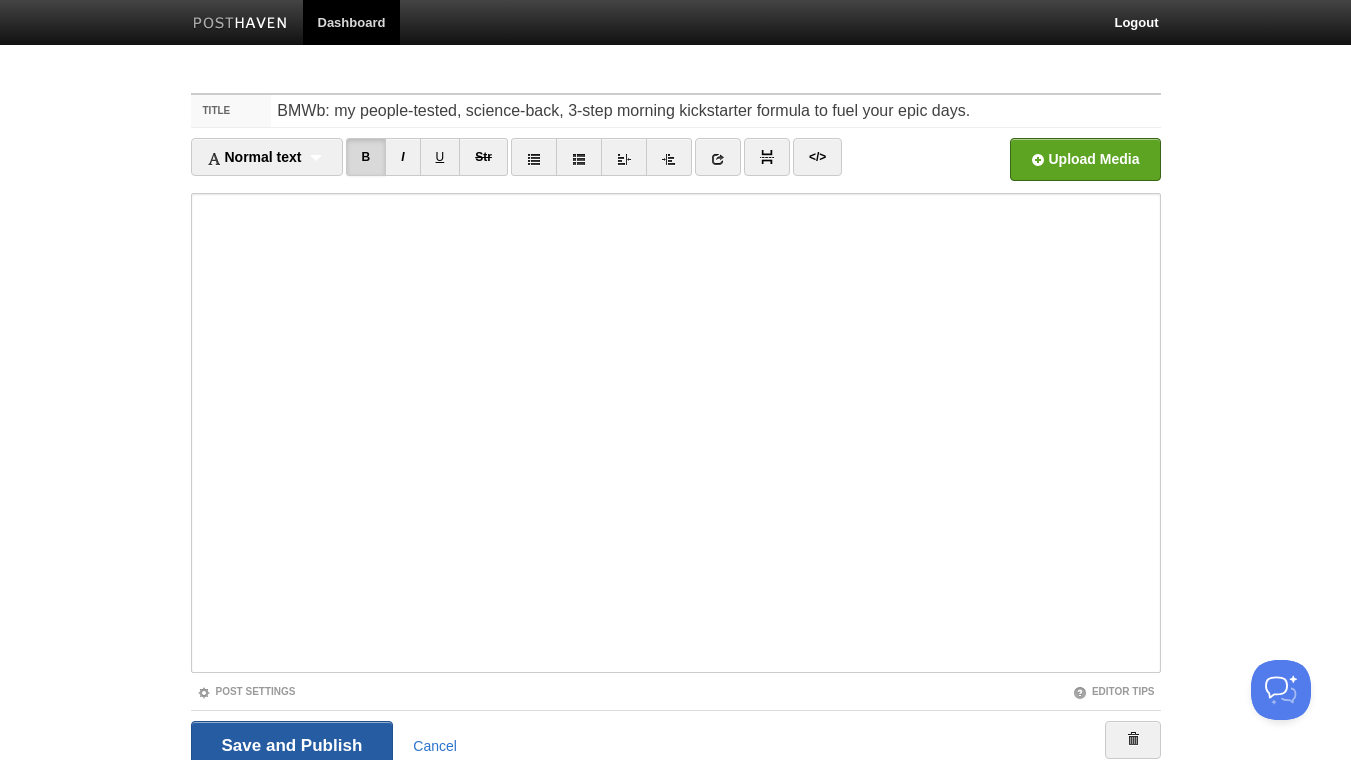 drag, startPoint x: 291, startPoint y: 747, endPoint x: 291, endPoint y: 695, distance: 52 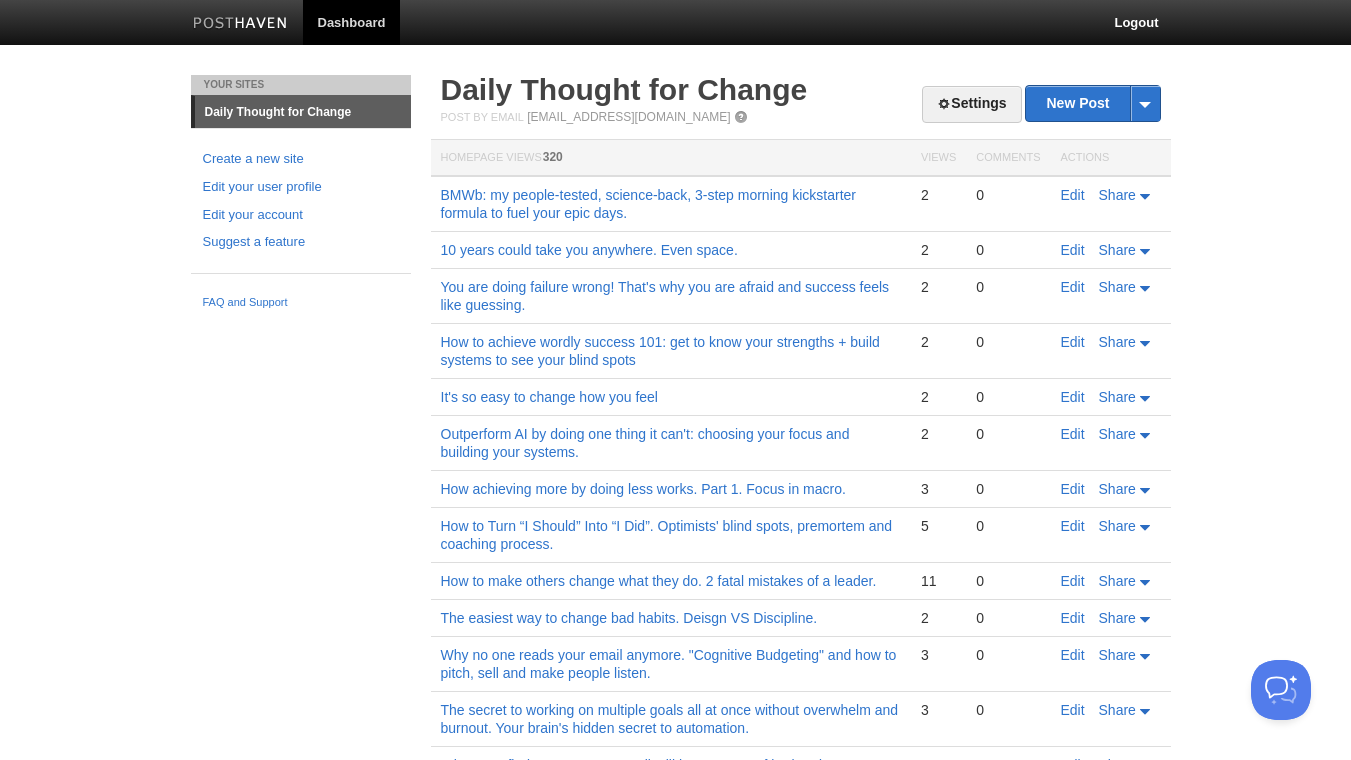 click on "Dashboard" at bounding box center (352, 22) 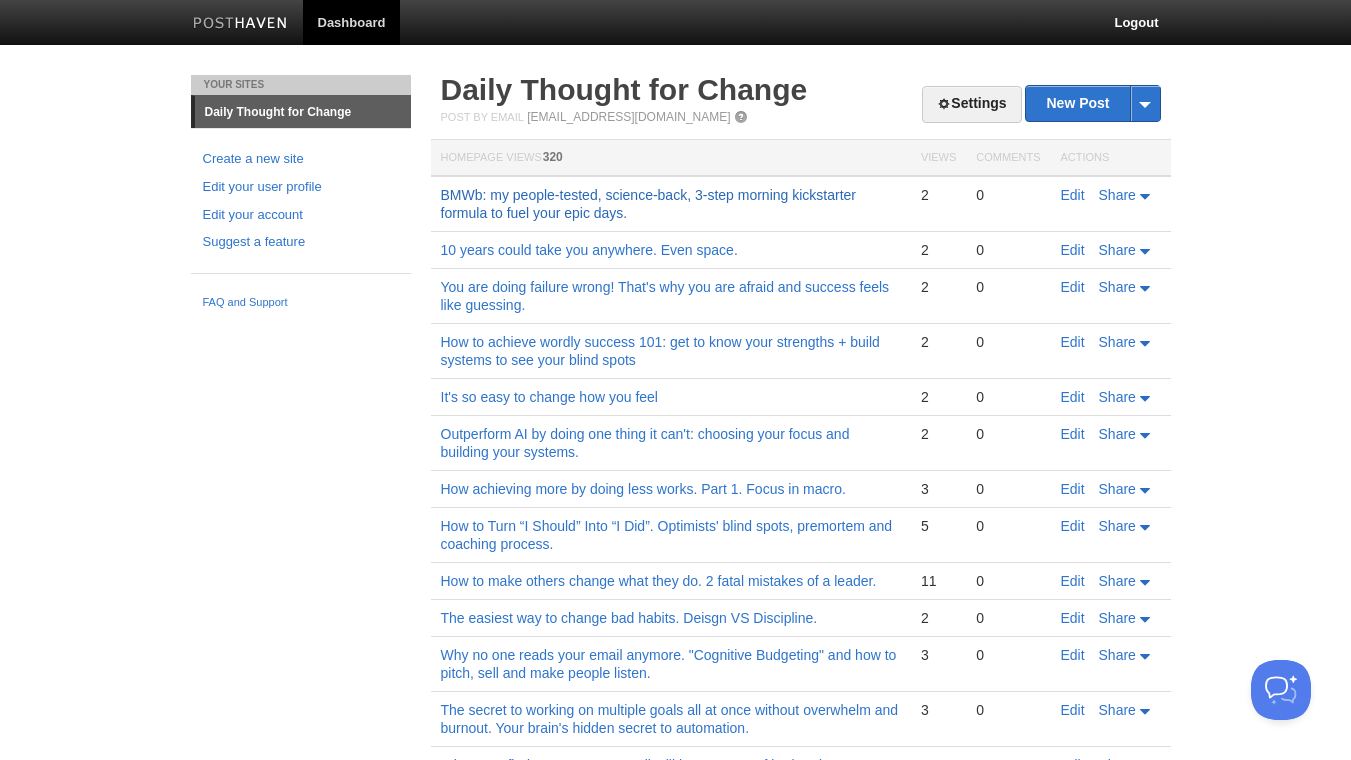 click on "BMWb: my people-tested, science-back, 3-step morning kickstarter formula to fuel your epic days." at bounding box center [649, 204] 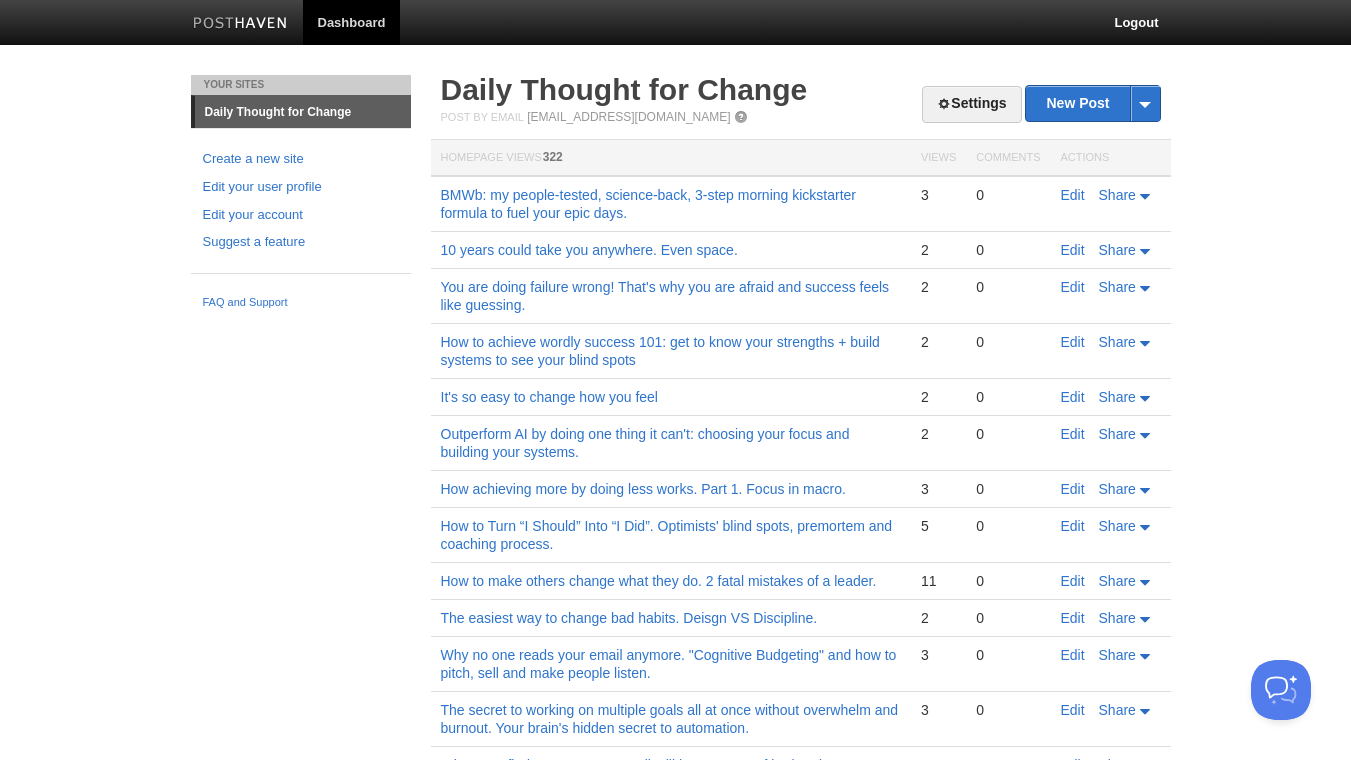 scroll, scrollTop: 0, scrollLeft: 0, axis: both 